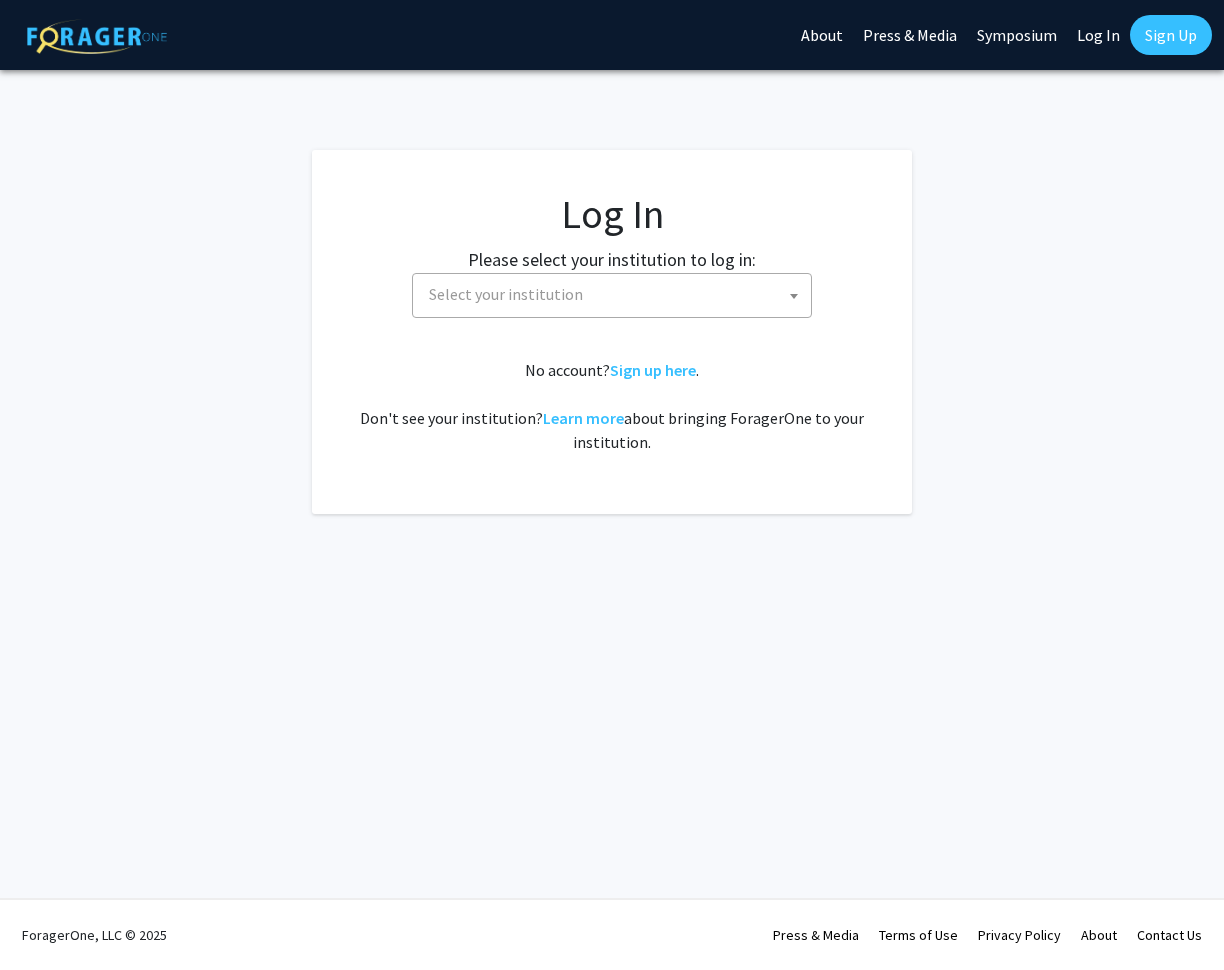 scroll, scrollTop: 0, scrollLeft: 0, axis: both 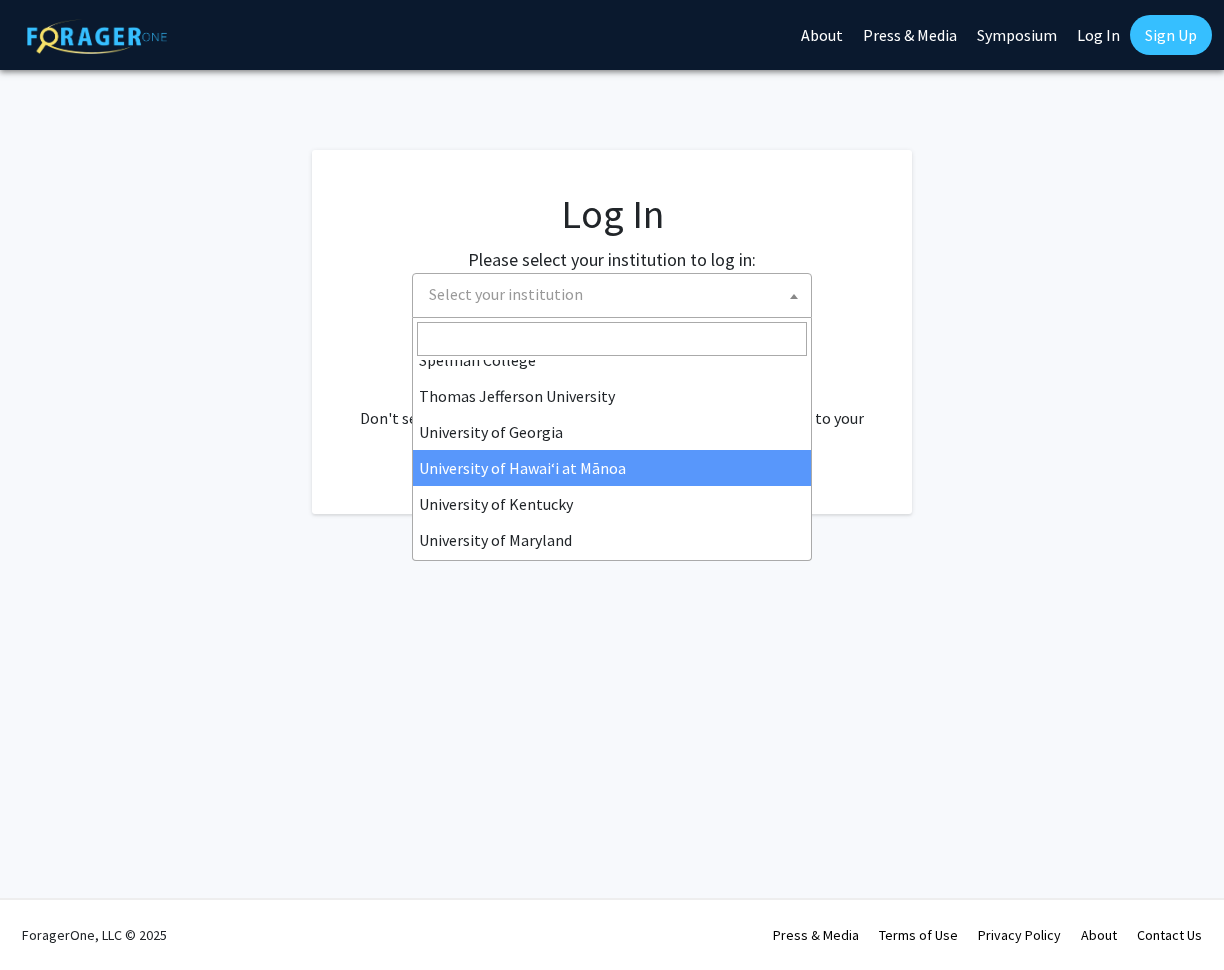 select on "18" 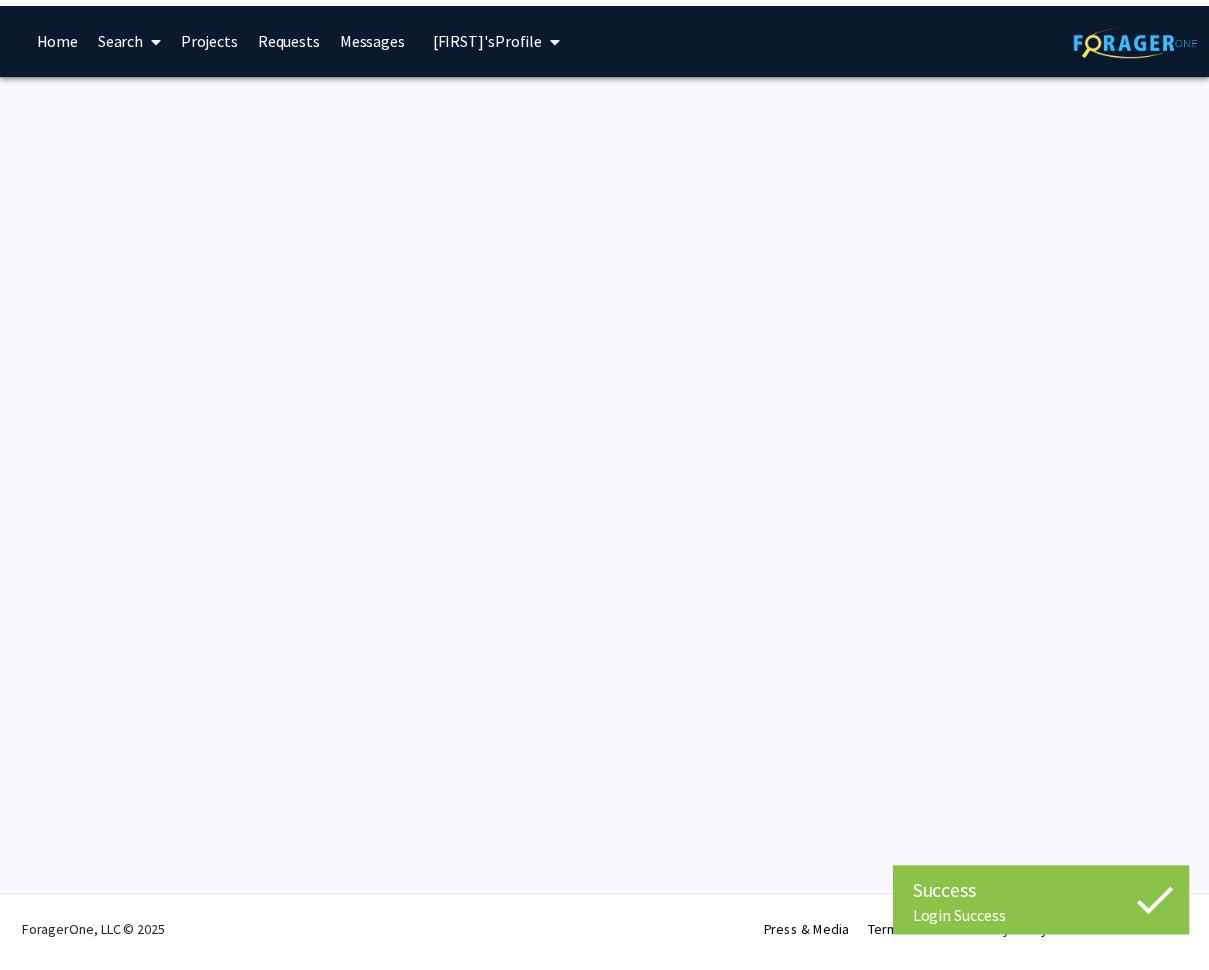 scroll, scrollTop: 0, scrollLeft: 0, axis: both 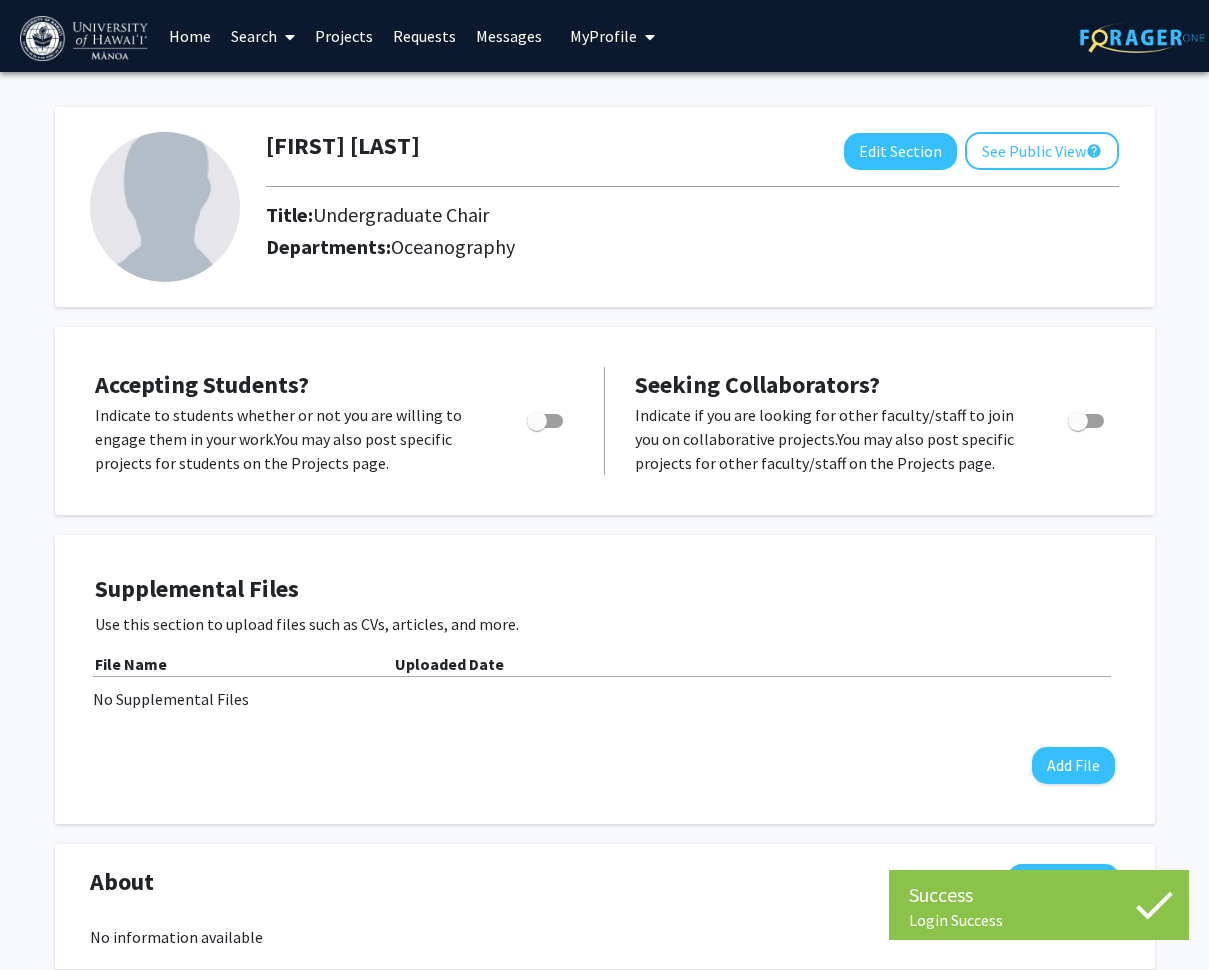 click on "Projects" at bounding box center (344, 36) 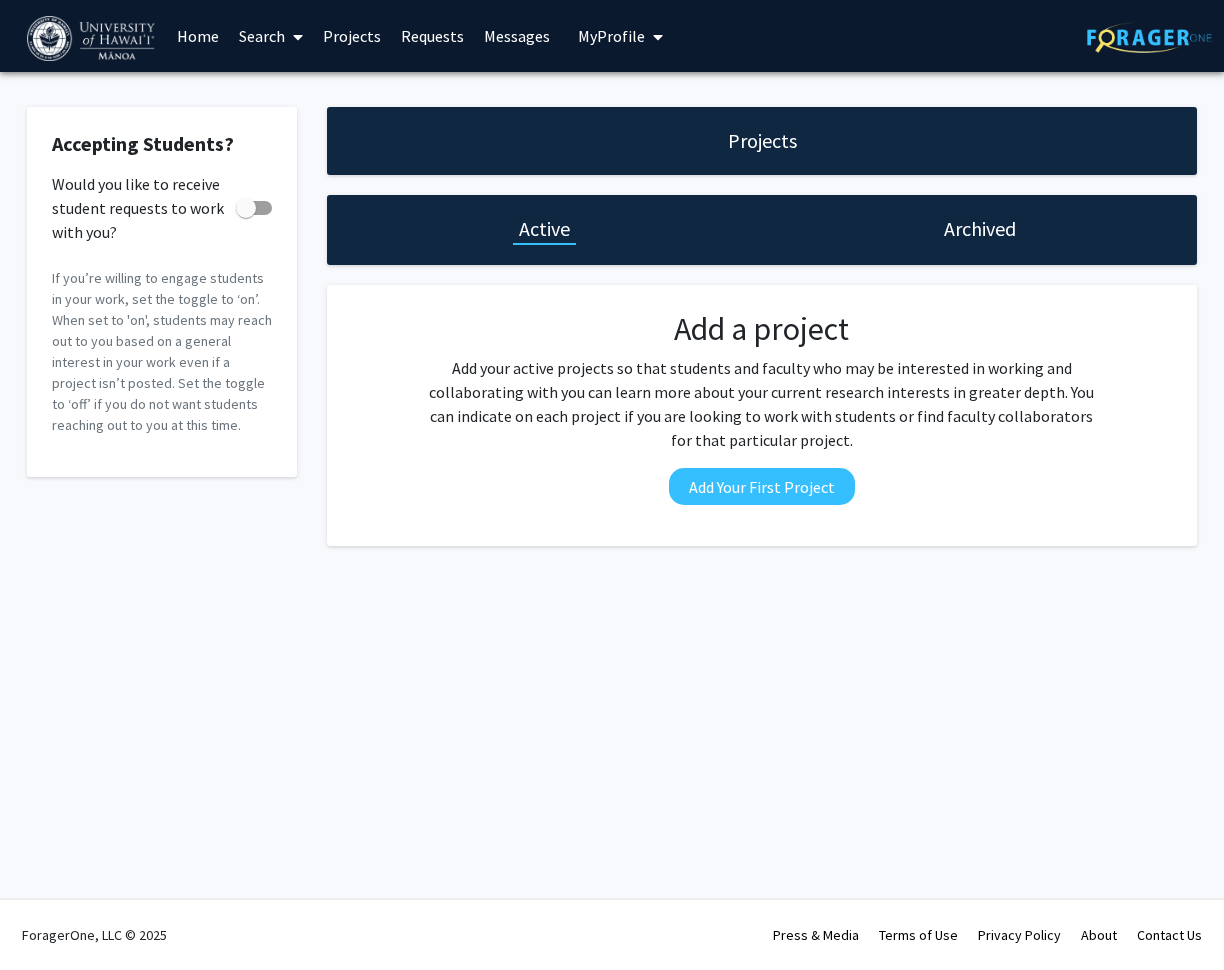 click on "Search" at bounding box center (271, 36) 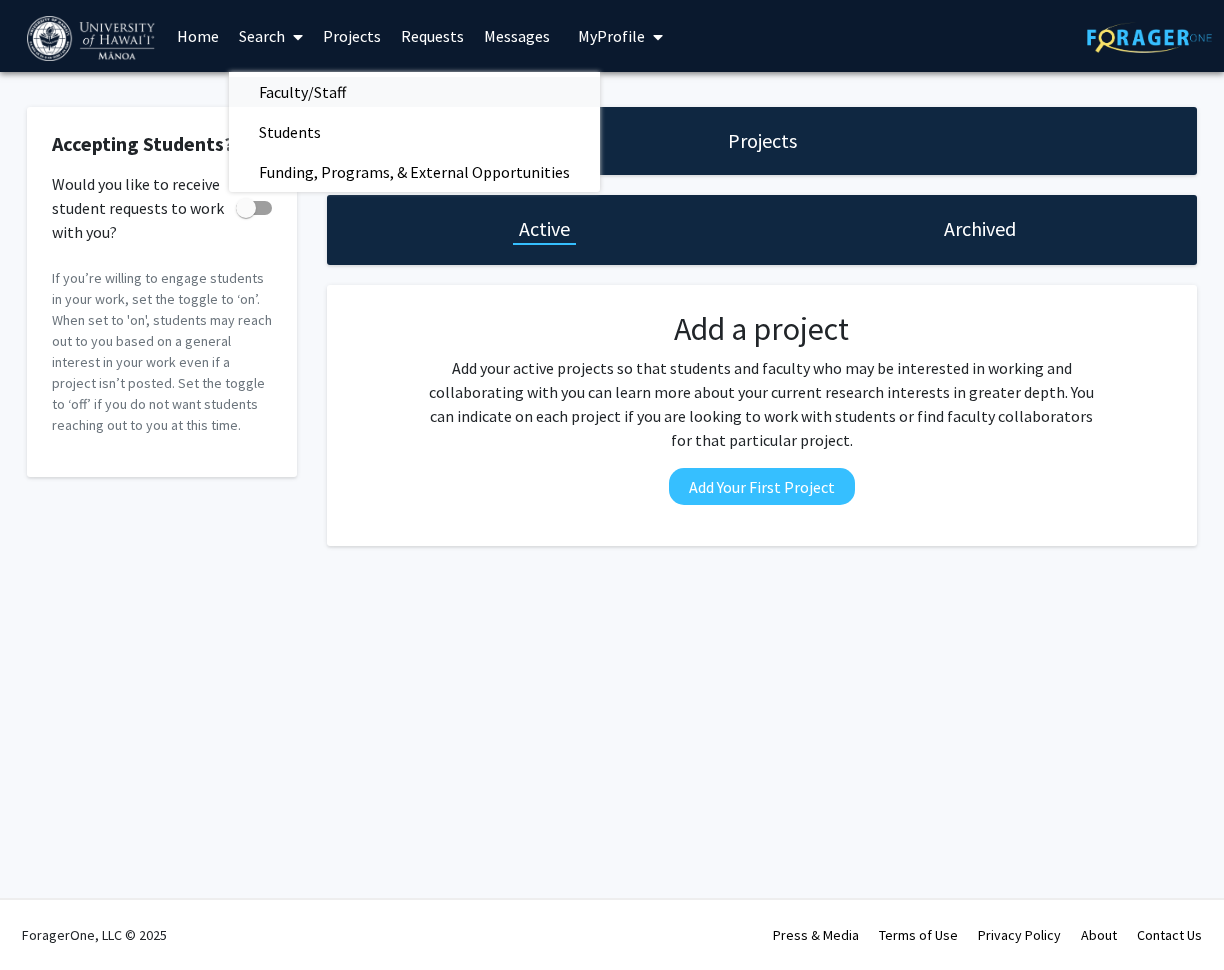 click on "Faculty/Staff" at bounding box center (302, 92) 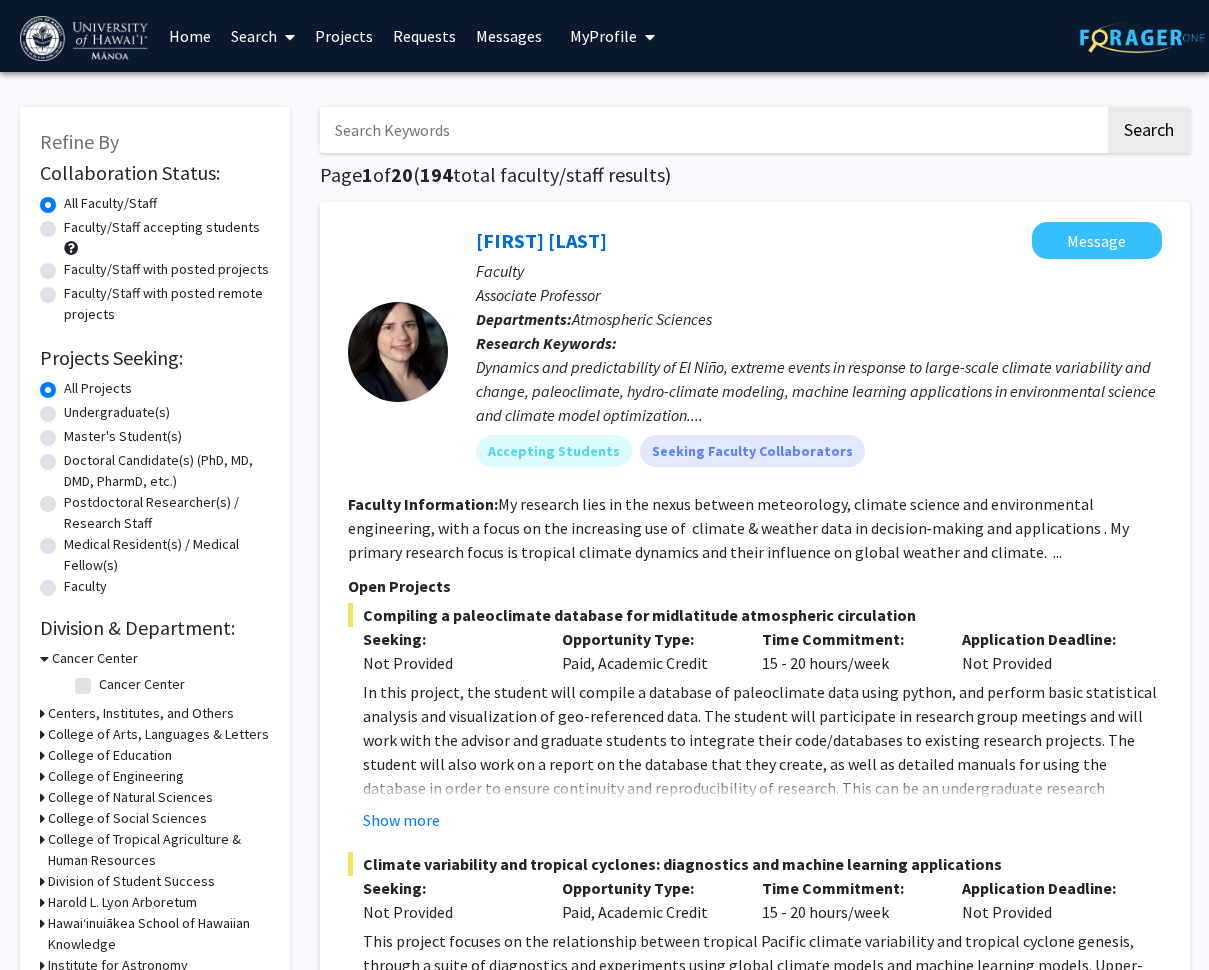 click on "Undergraduate(s)" 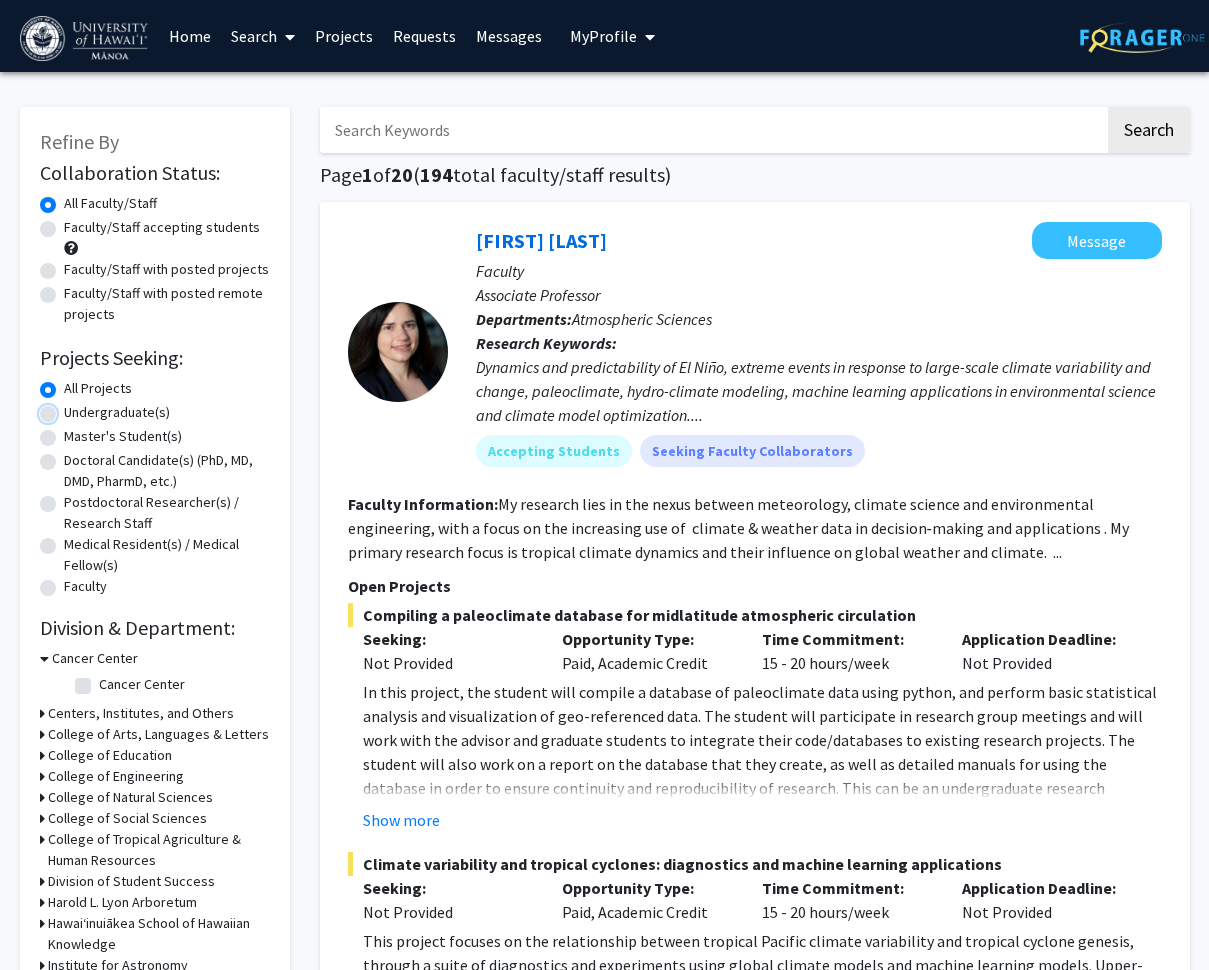 click on "Undergraduate(s)" at bounding box center [70, 408] 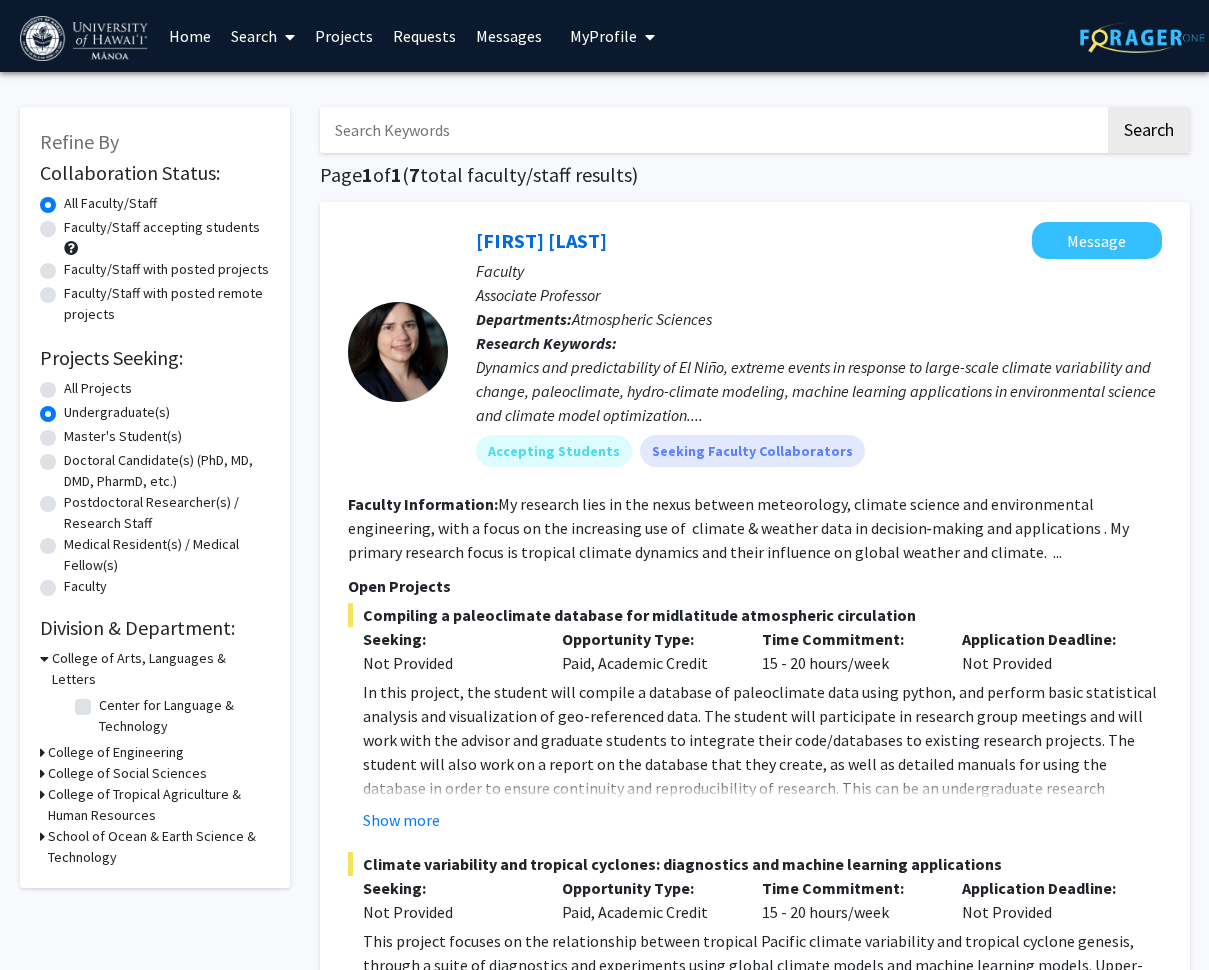 click 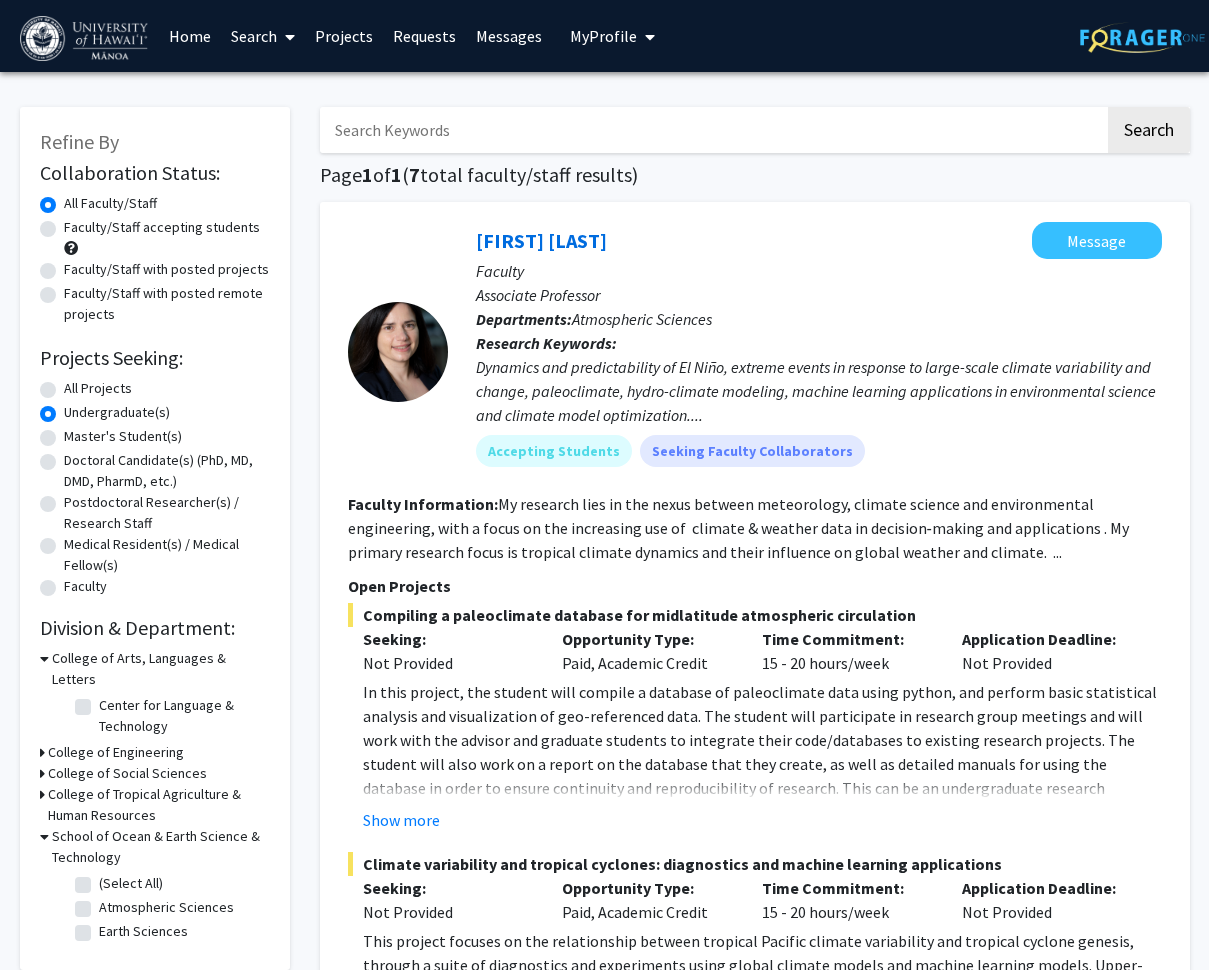 click on "(Select All)" 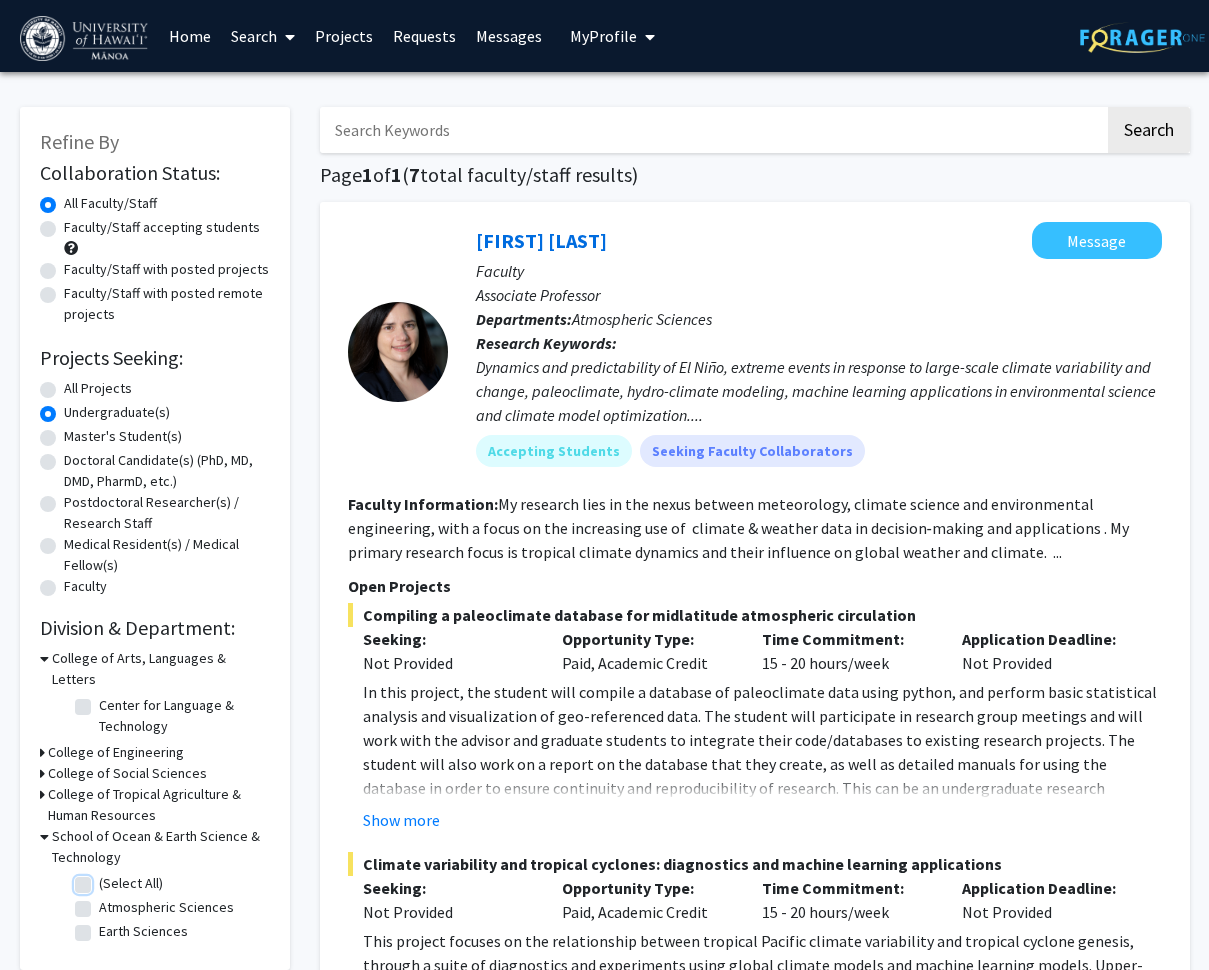 click on "(Select All)" at bounding box center (105, 879) 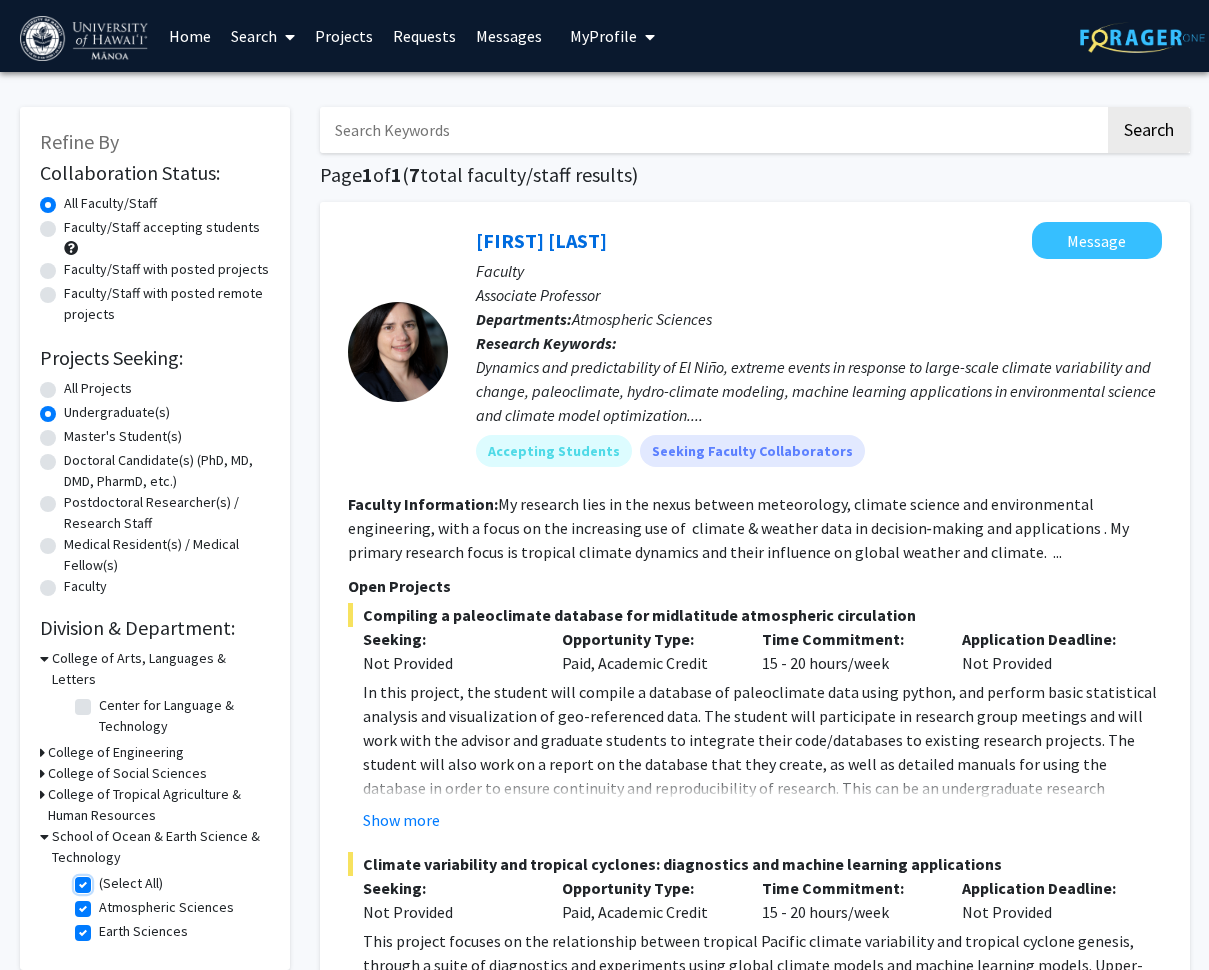 checkbox on "true" 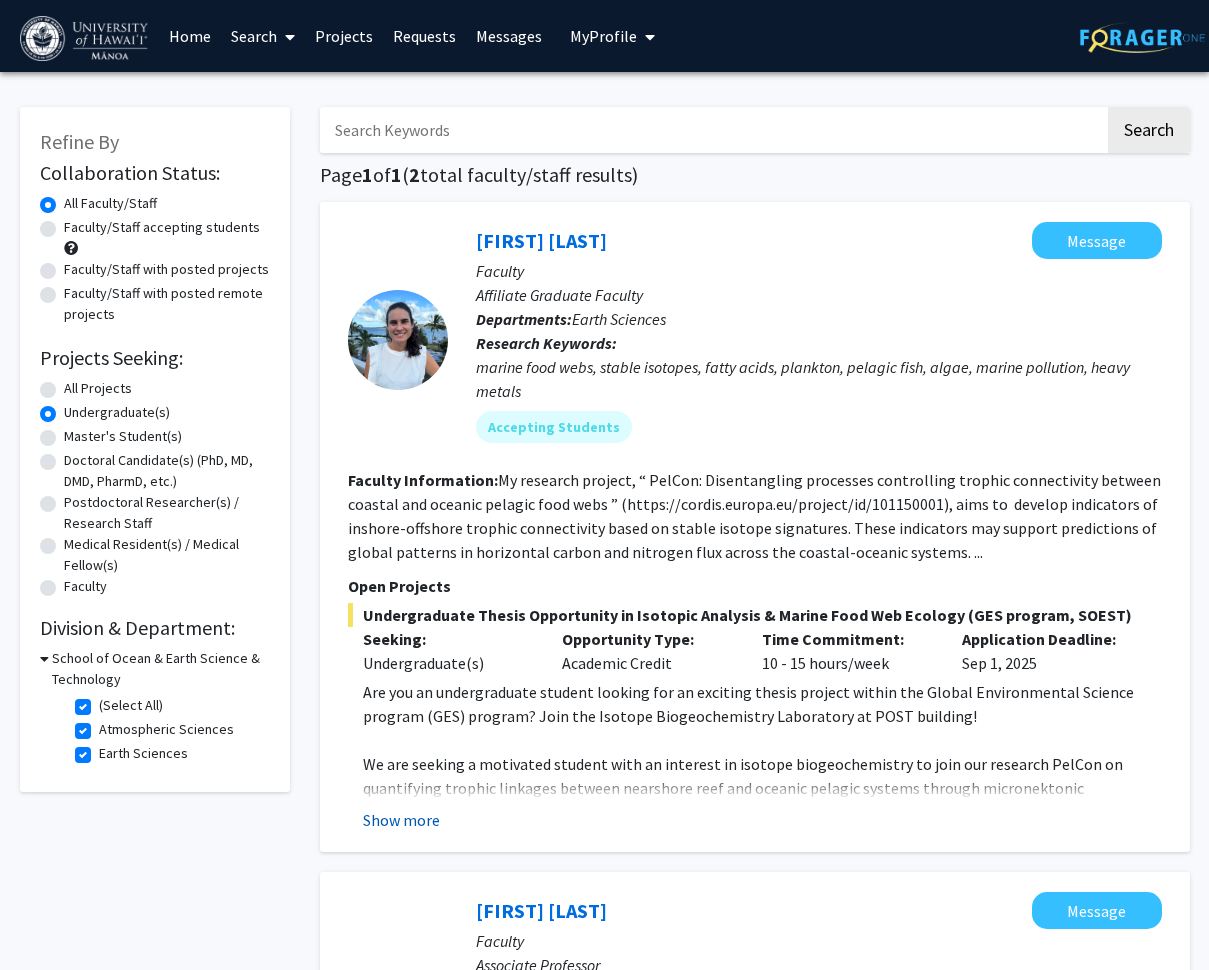 click on "Show more" 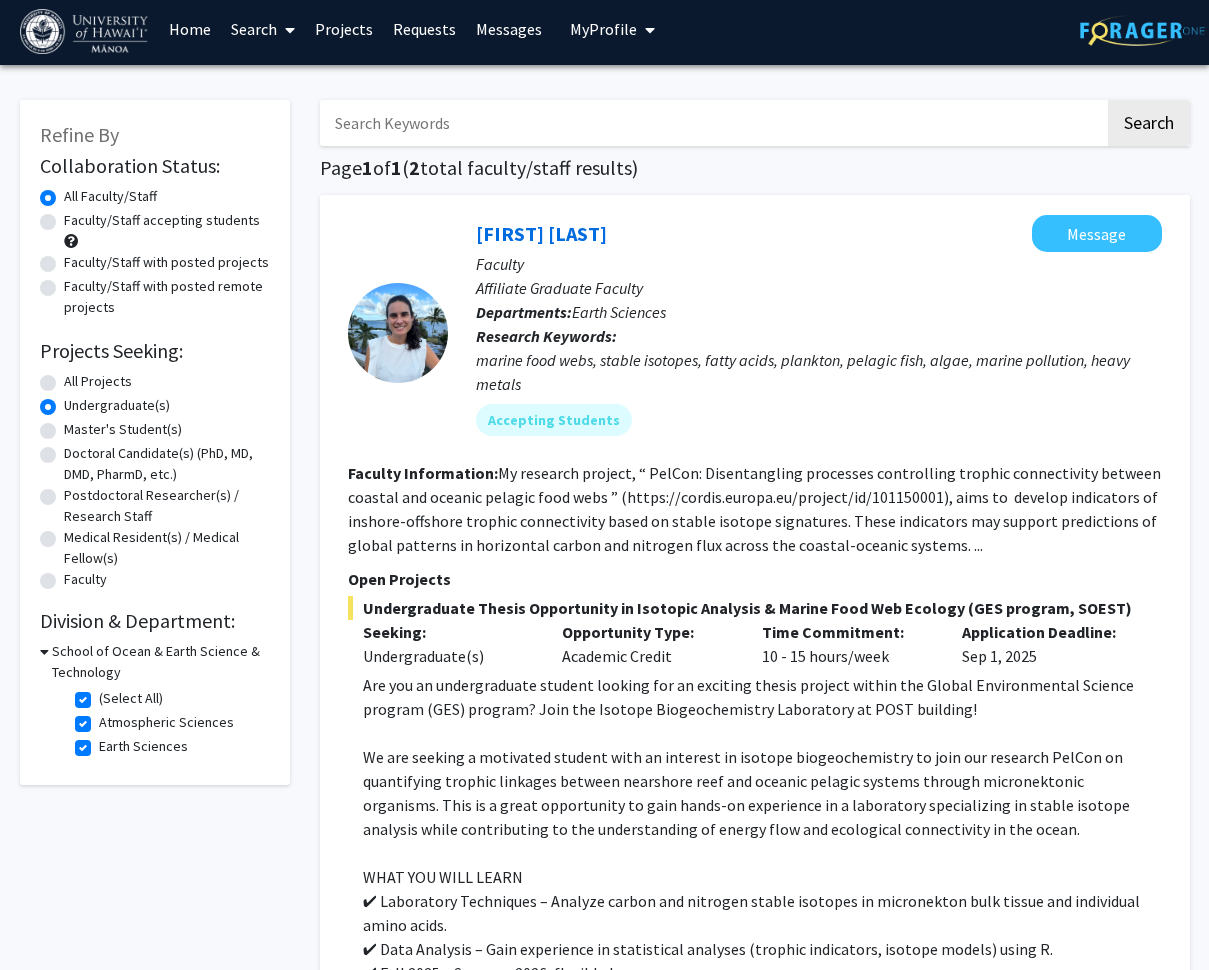 scroll, scrollTop: 0, scrollLeft: 0, axis: both 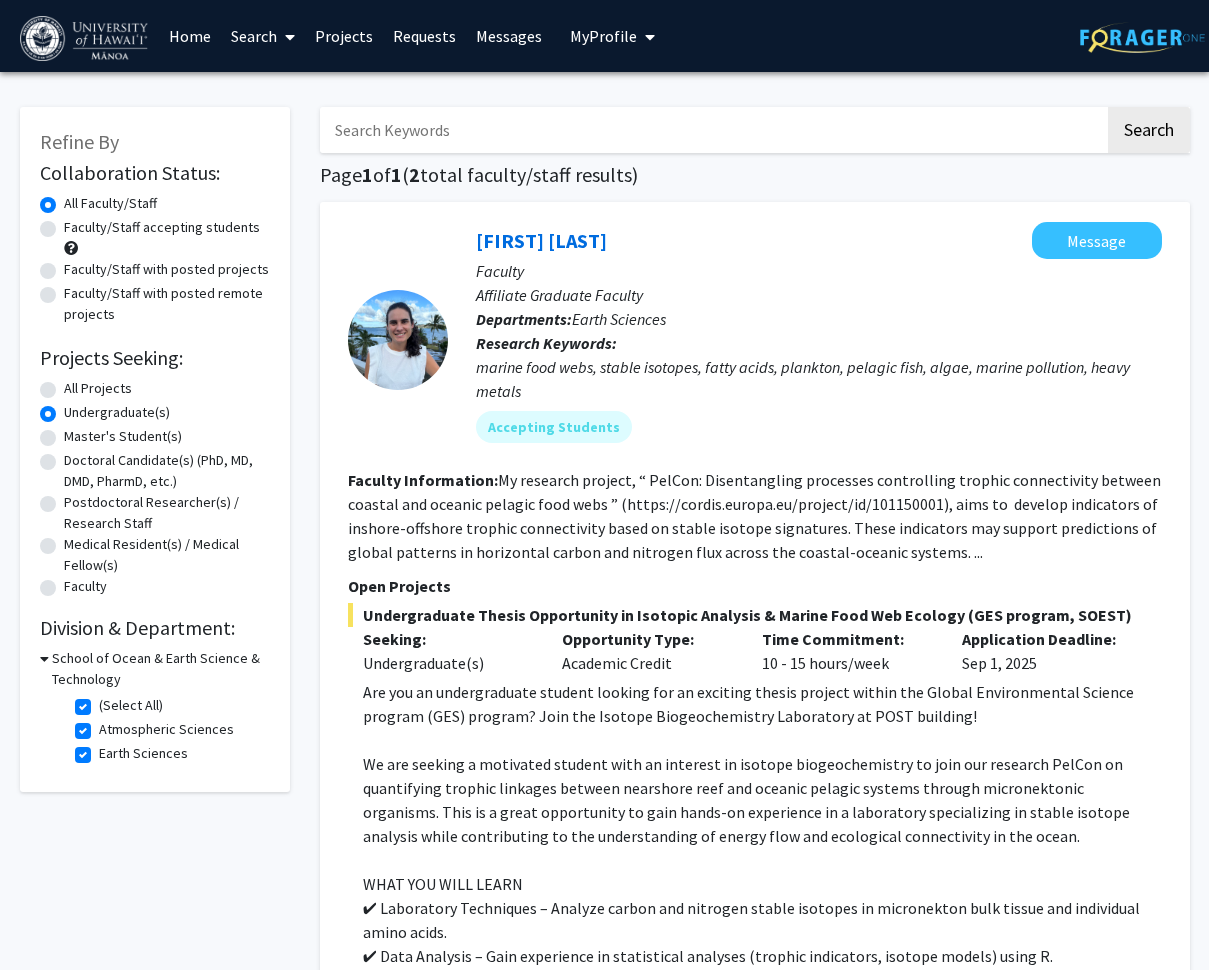 click on "(Select All)" 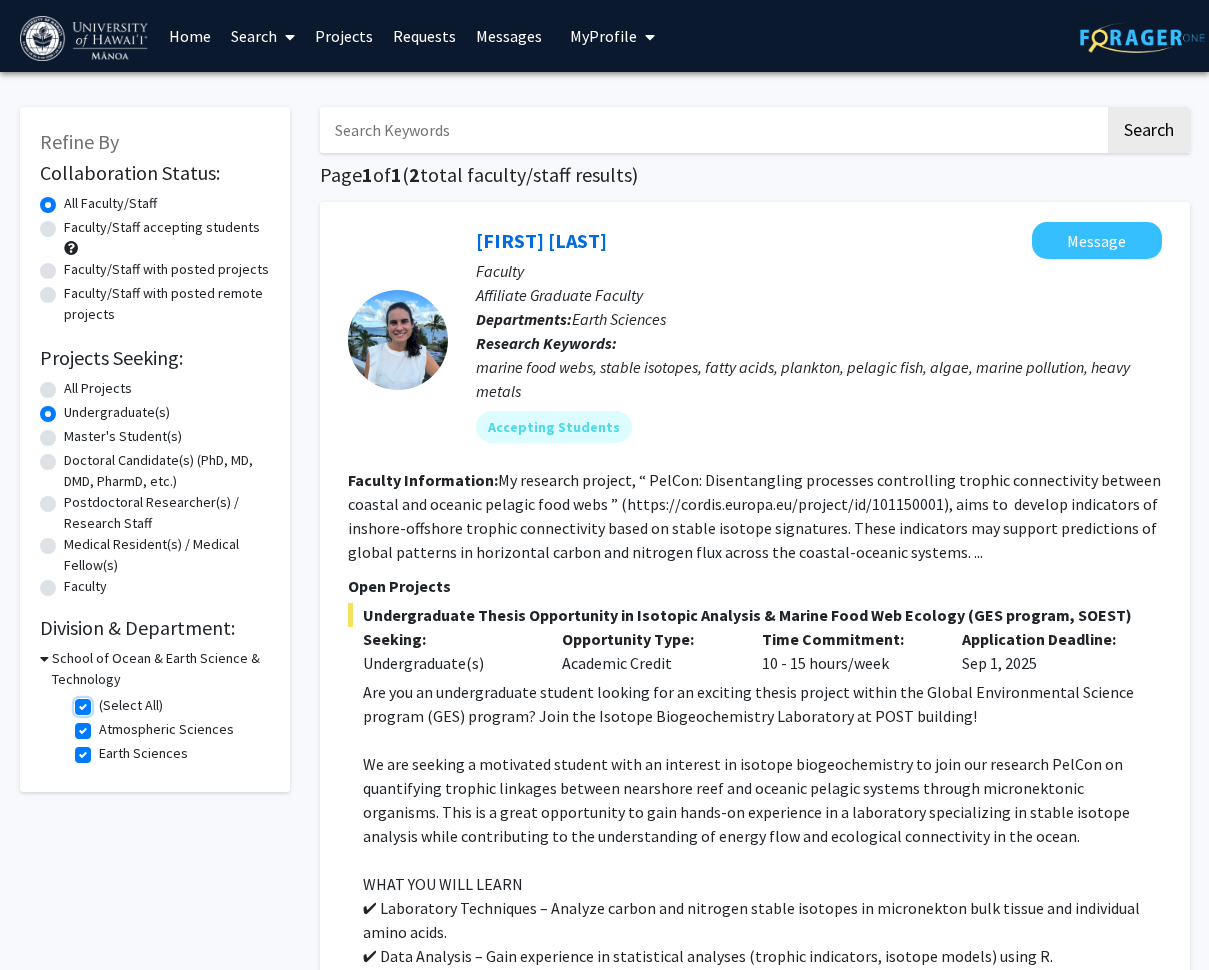 click on "(Select All)" at bounding box center (105, 701) 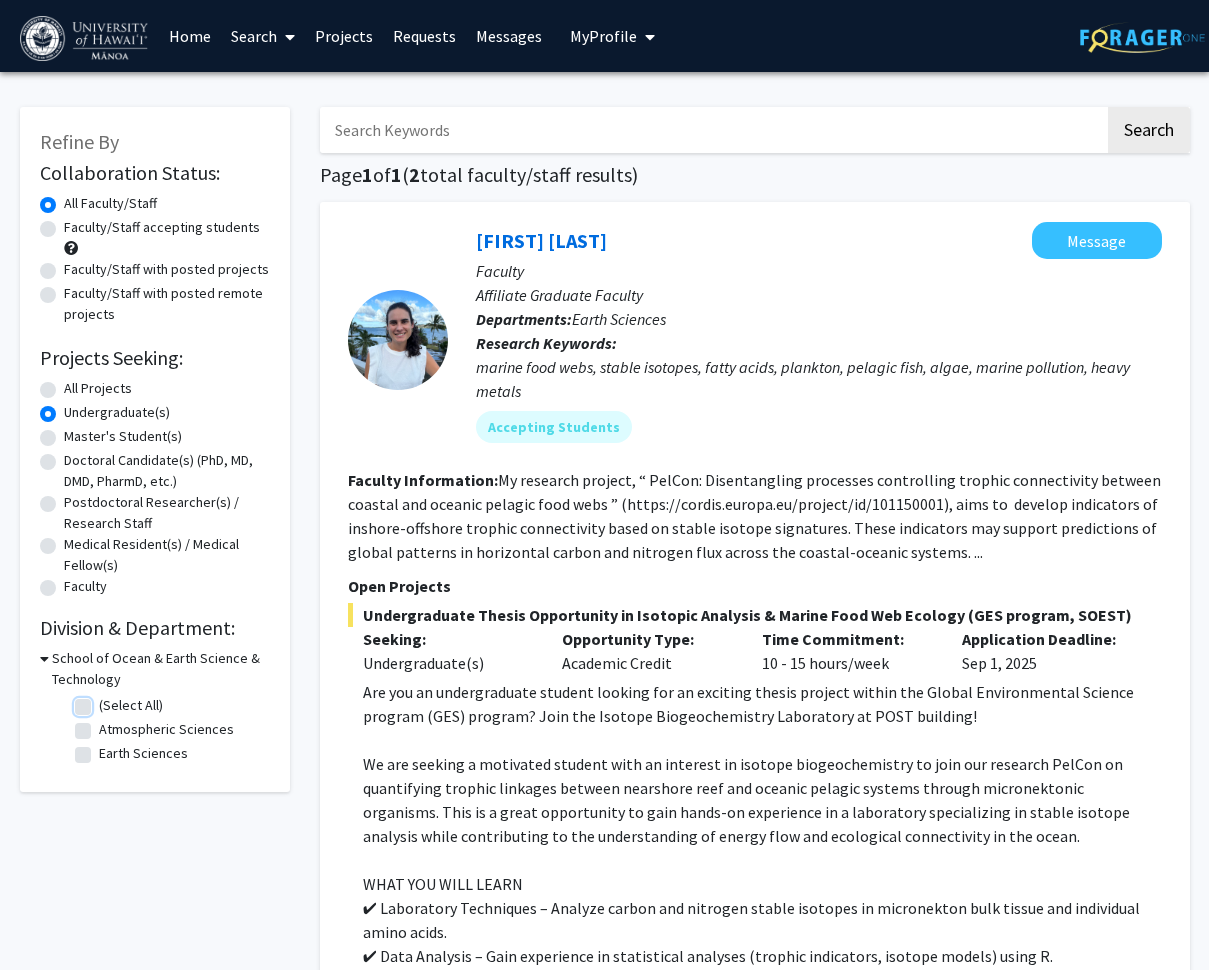 checkbox on "false" 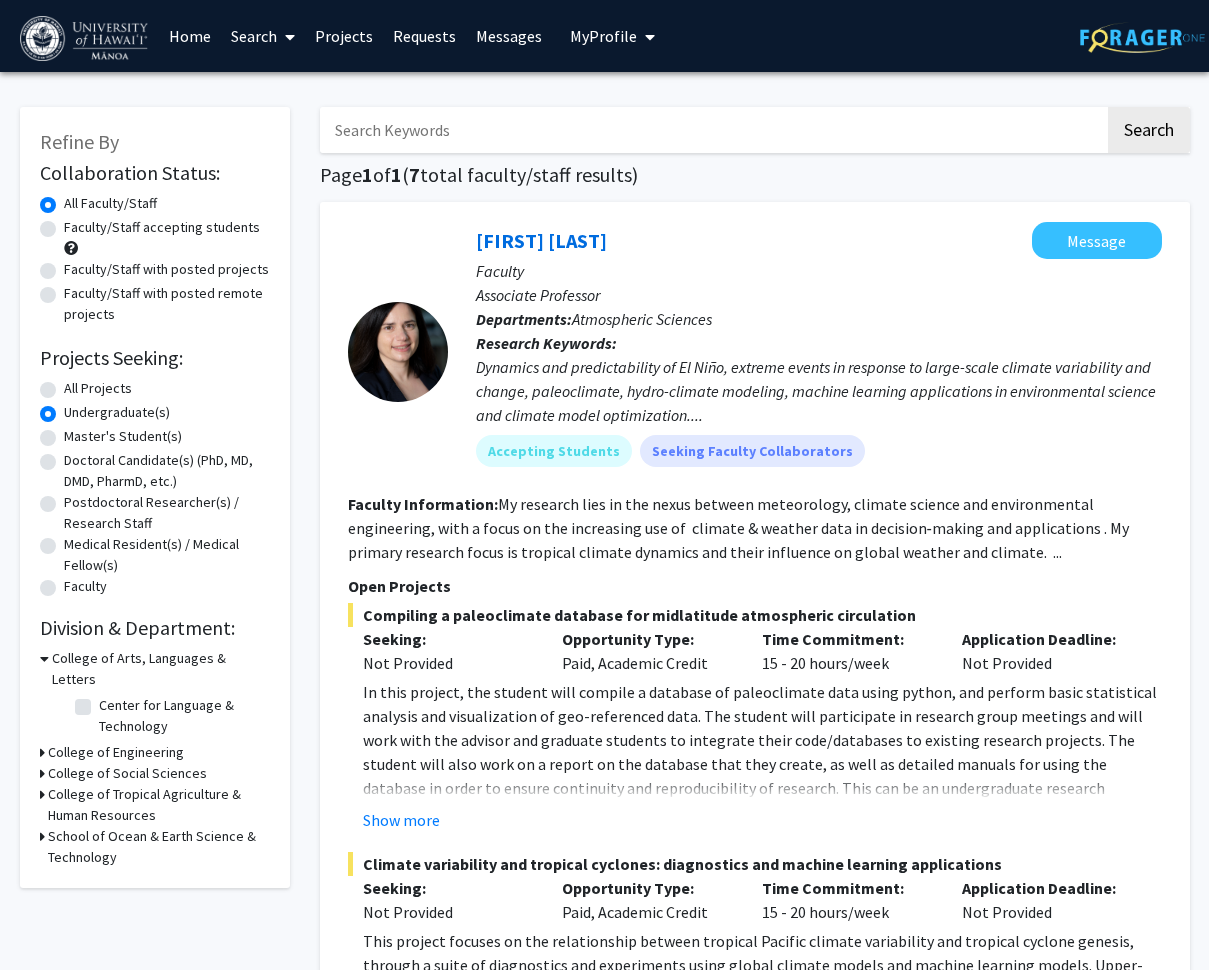 click 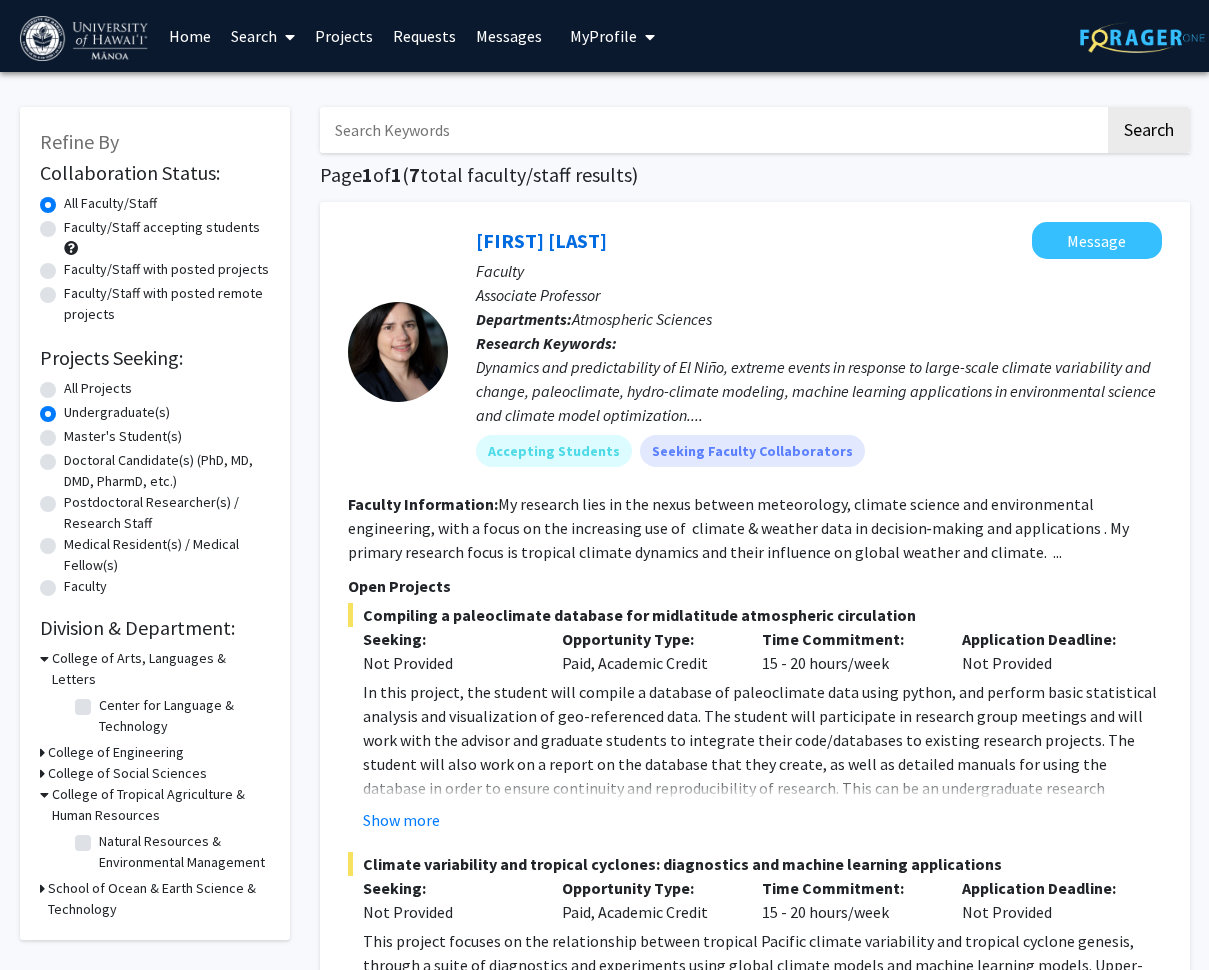 click on "Natural Resources & Environmental Management" 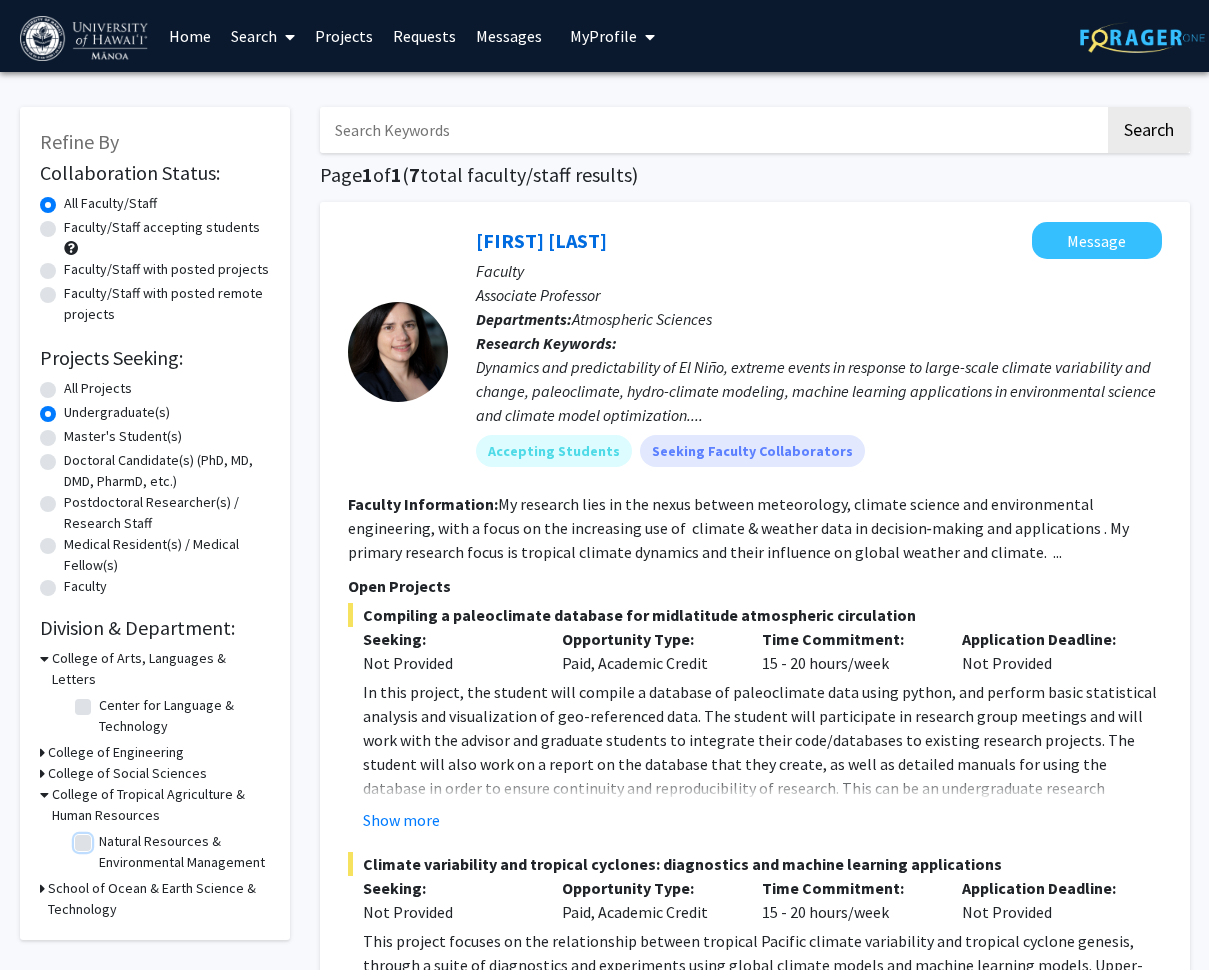 click on "Natural Resources & Environmental Management" at bounding box center (105, 837) 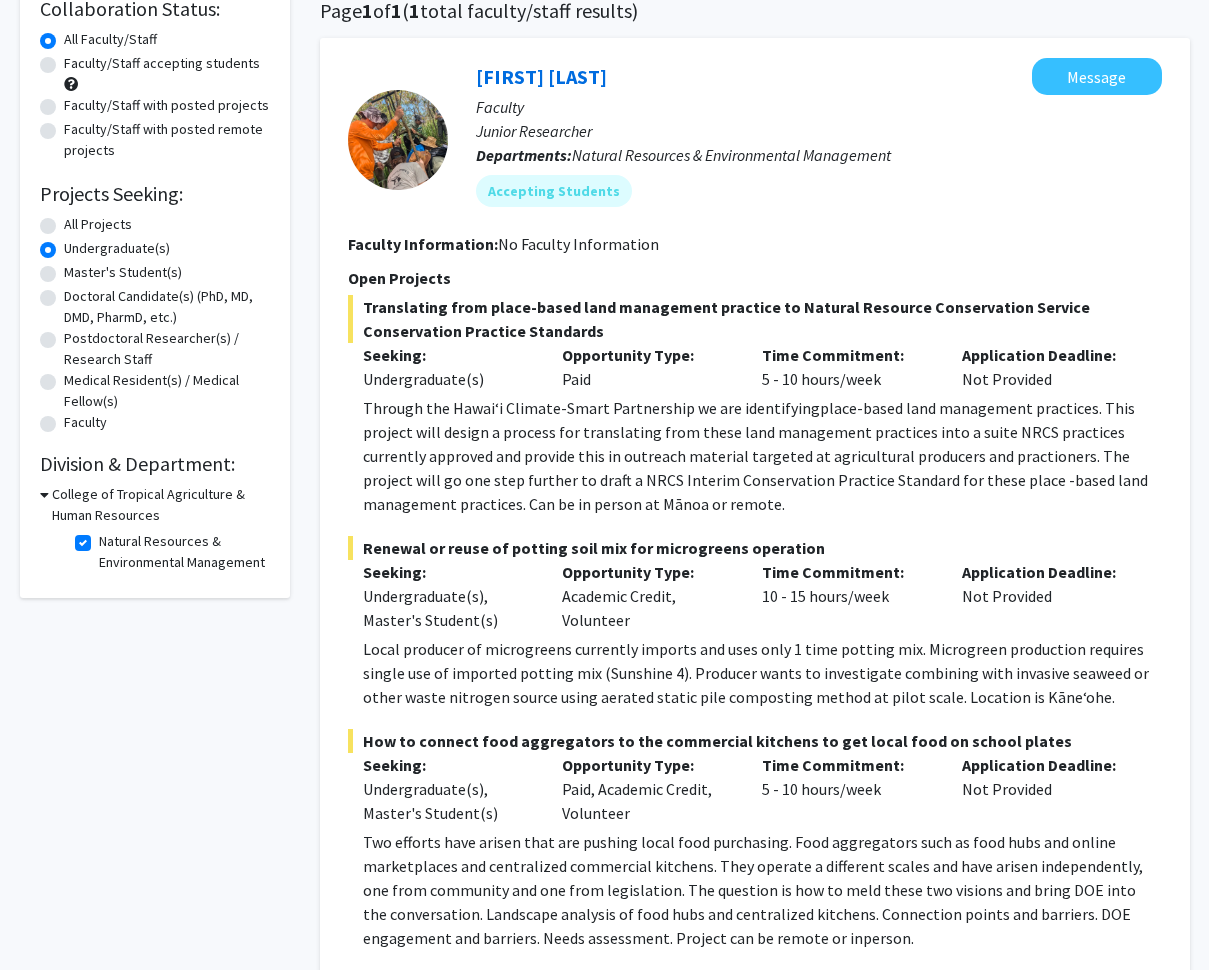 scroll, scrollTop: 0, scrollLeft: 0, axis: both 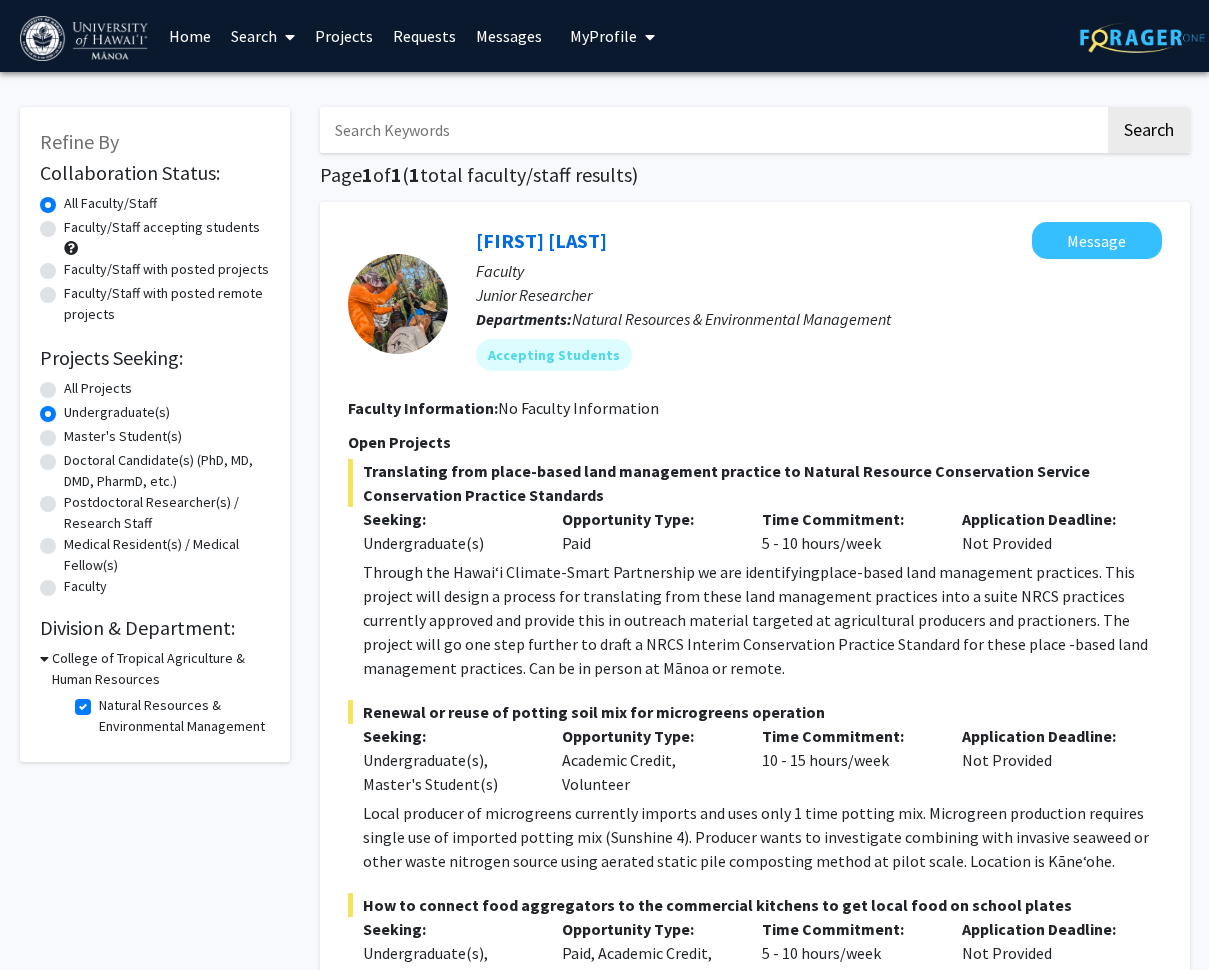click on "Natural Resources & Environmental Management" 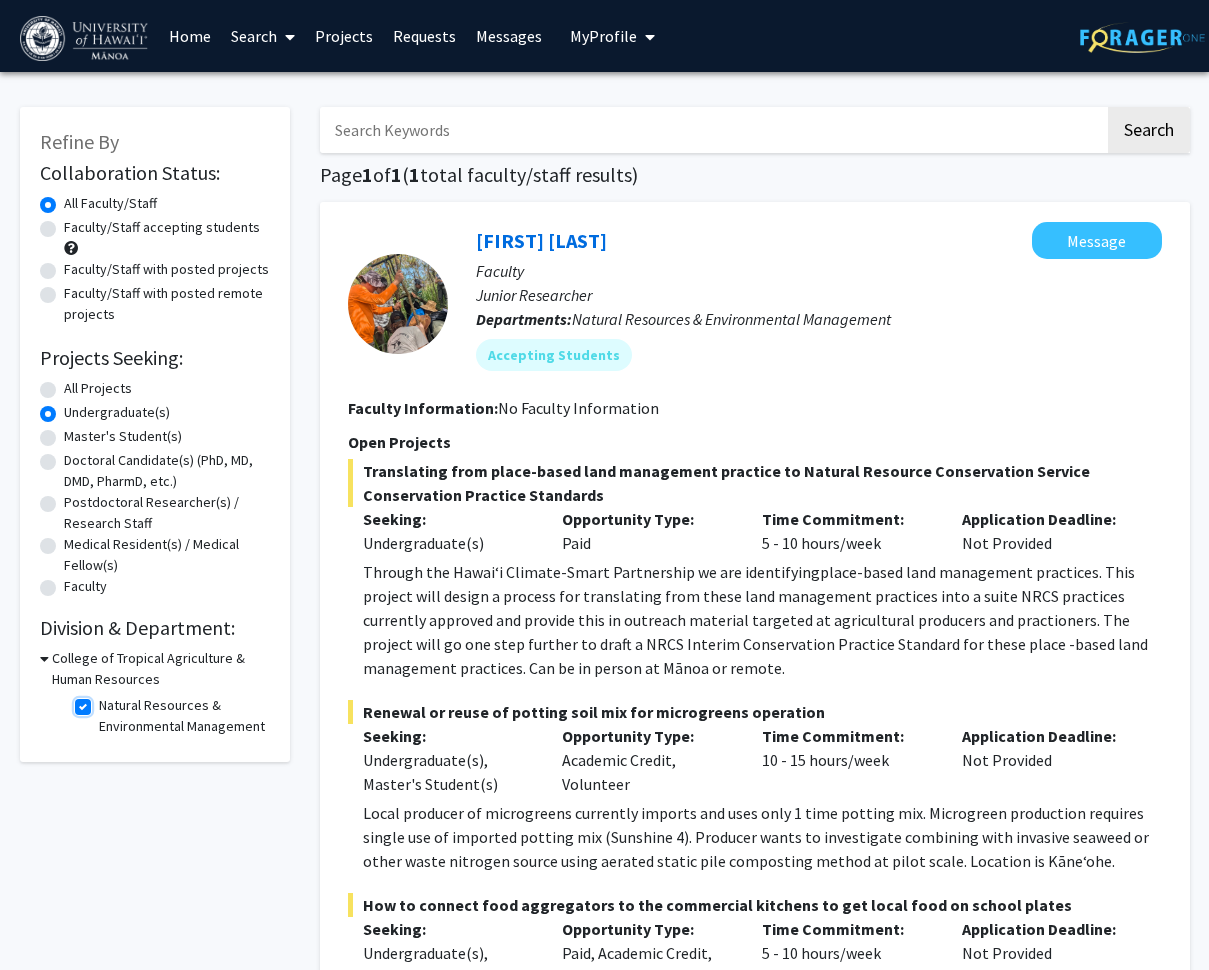 click on "Natural Resources & Environmental Management" at bounding box center [105, 701] 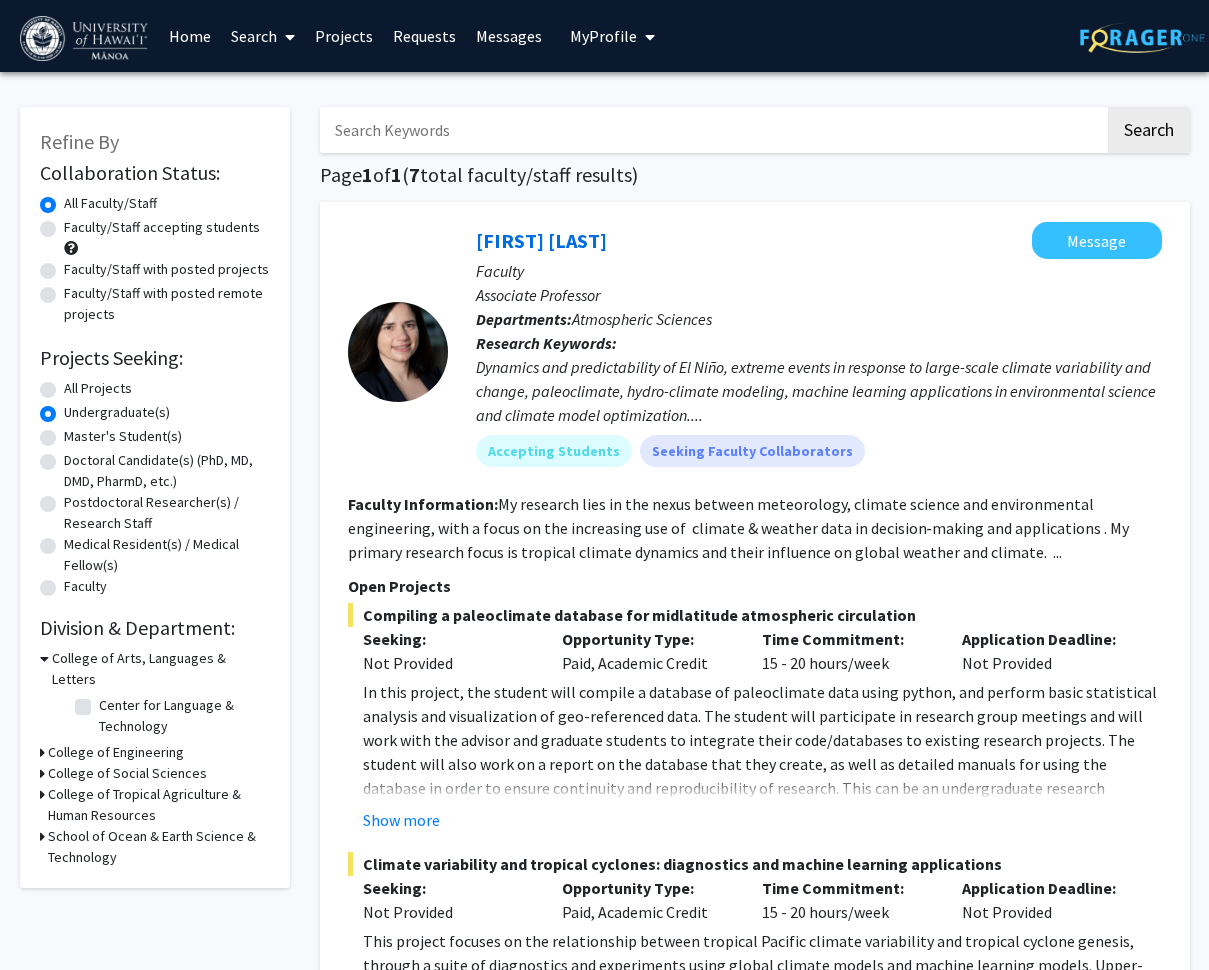 click 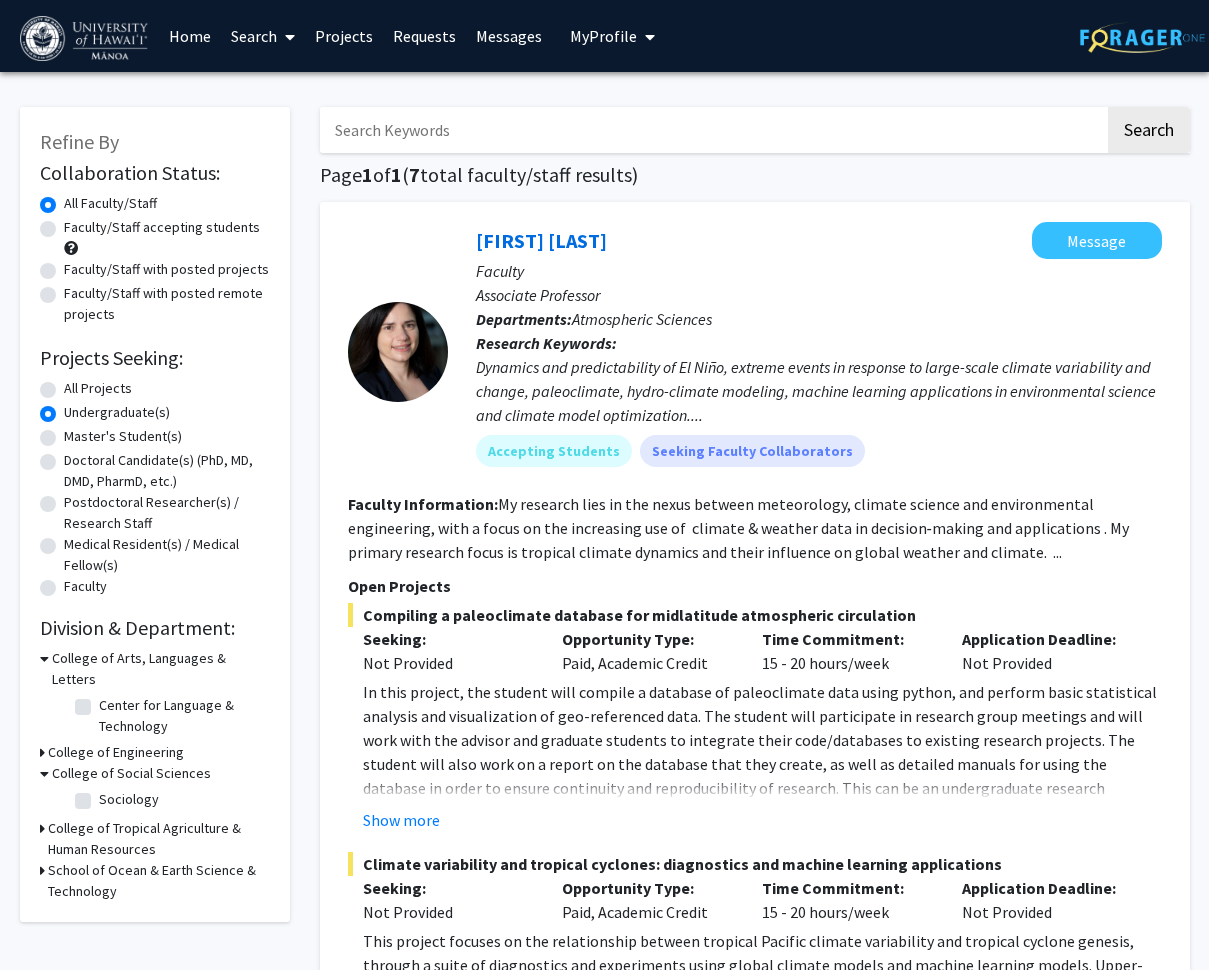 click 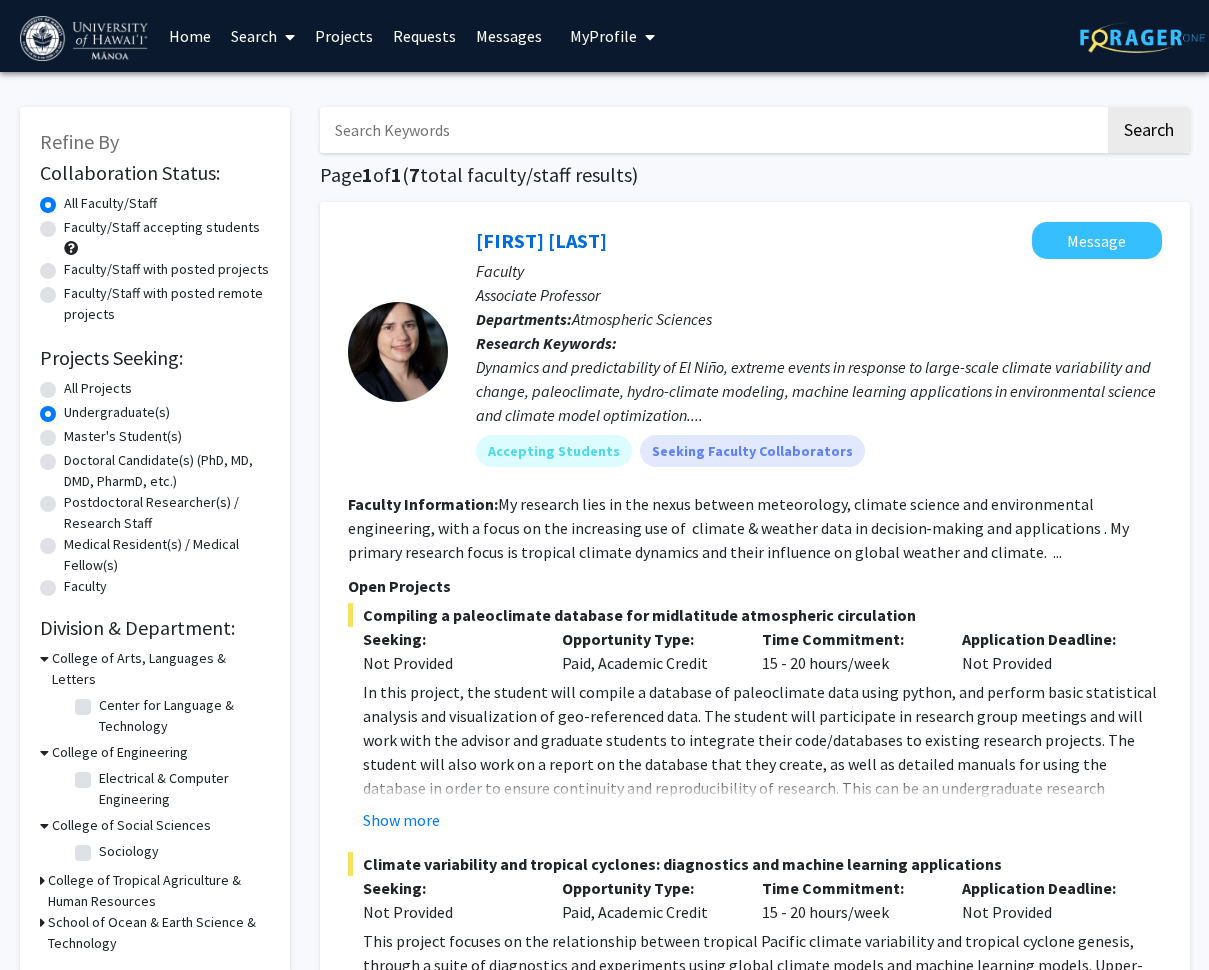 click on "Electrical & Computer Engineering" 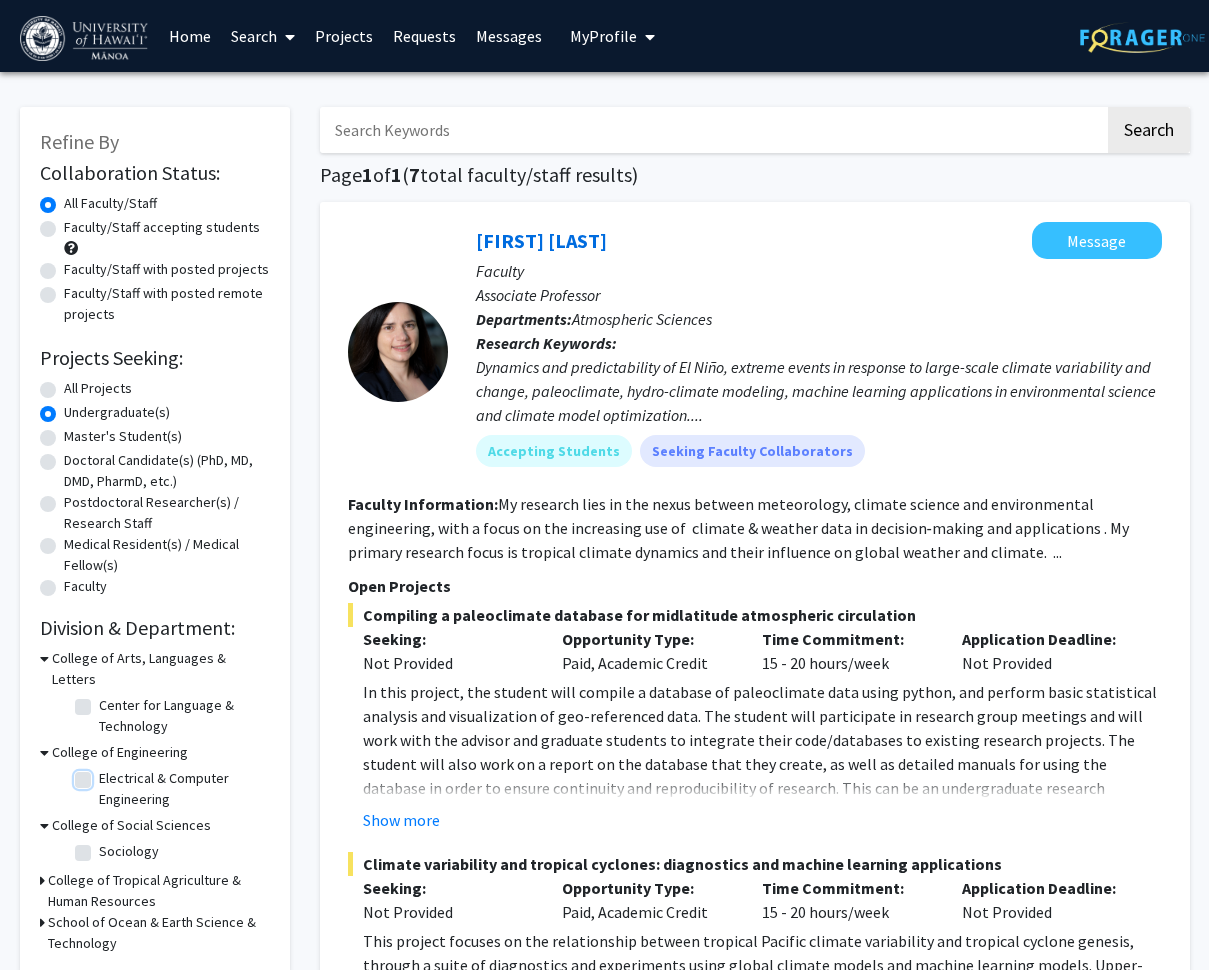 click on "Electrical & Computer Engineering" at bounding box center [105, 774] 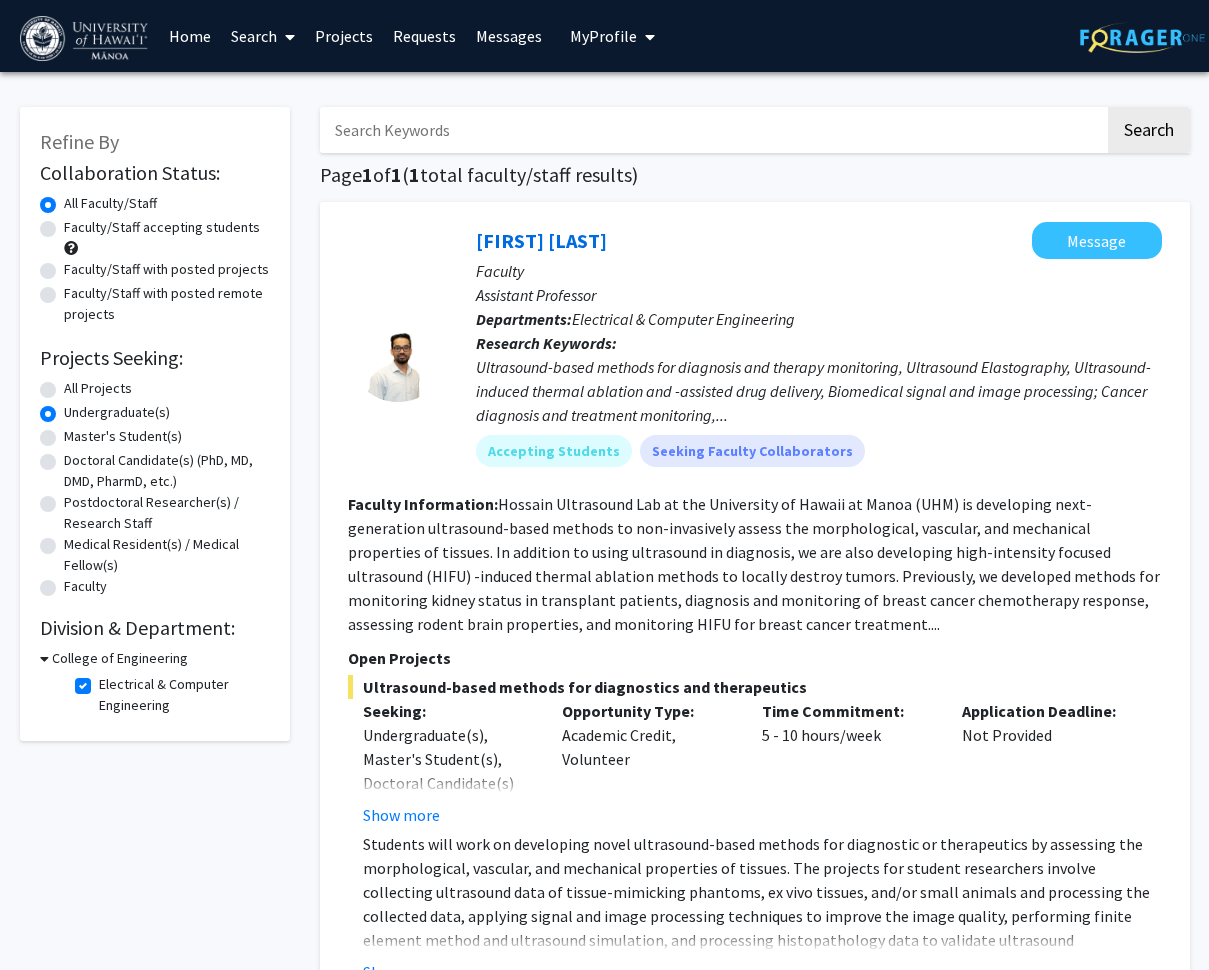 scroll, scrollTop: 16, scrollLeft: 0, axis: vertical 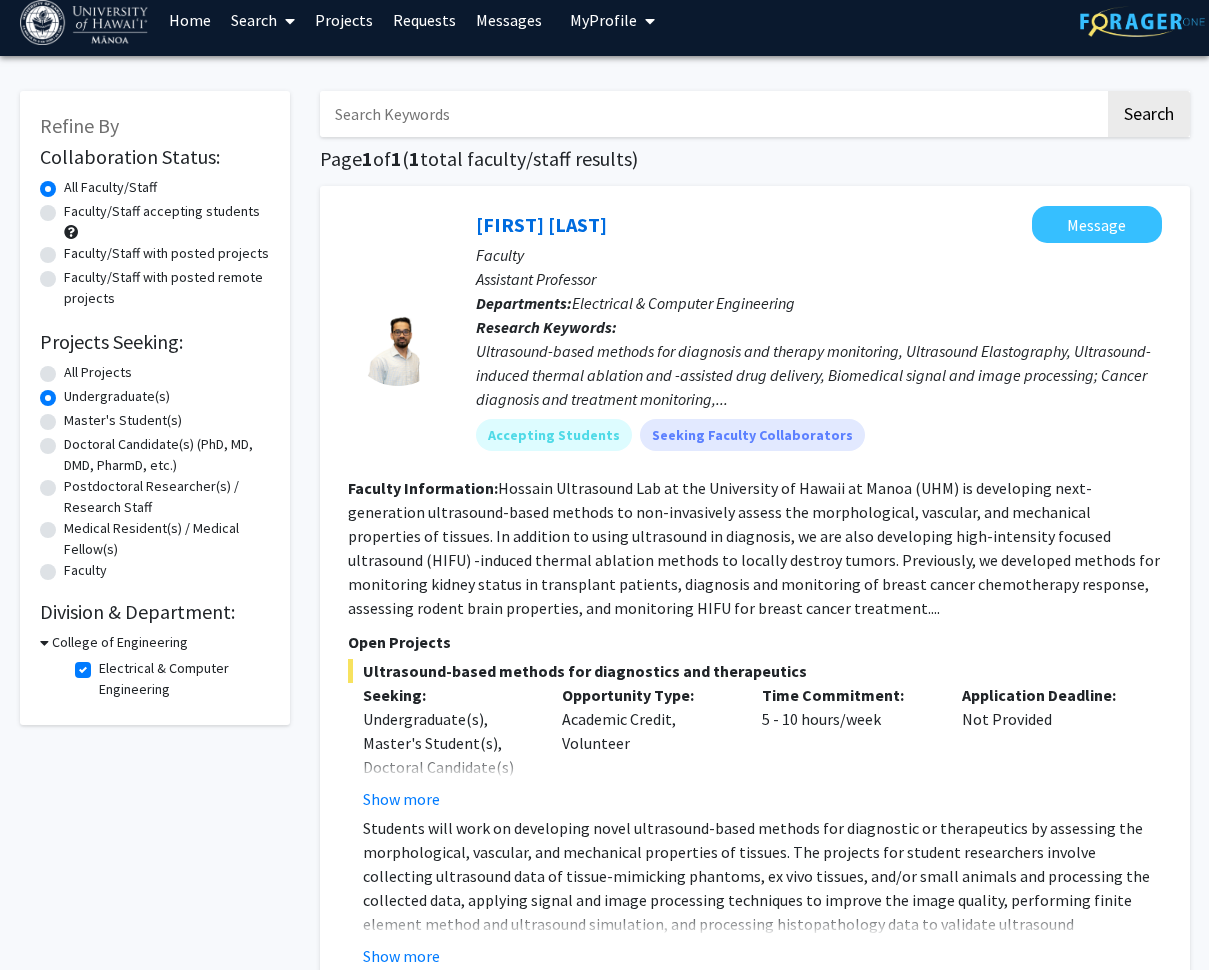 click on "Electrical & Computer Engineering" 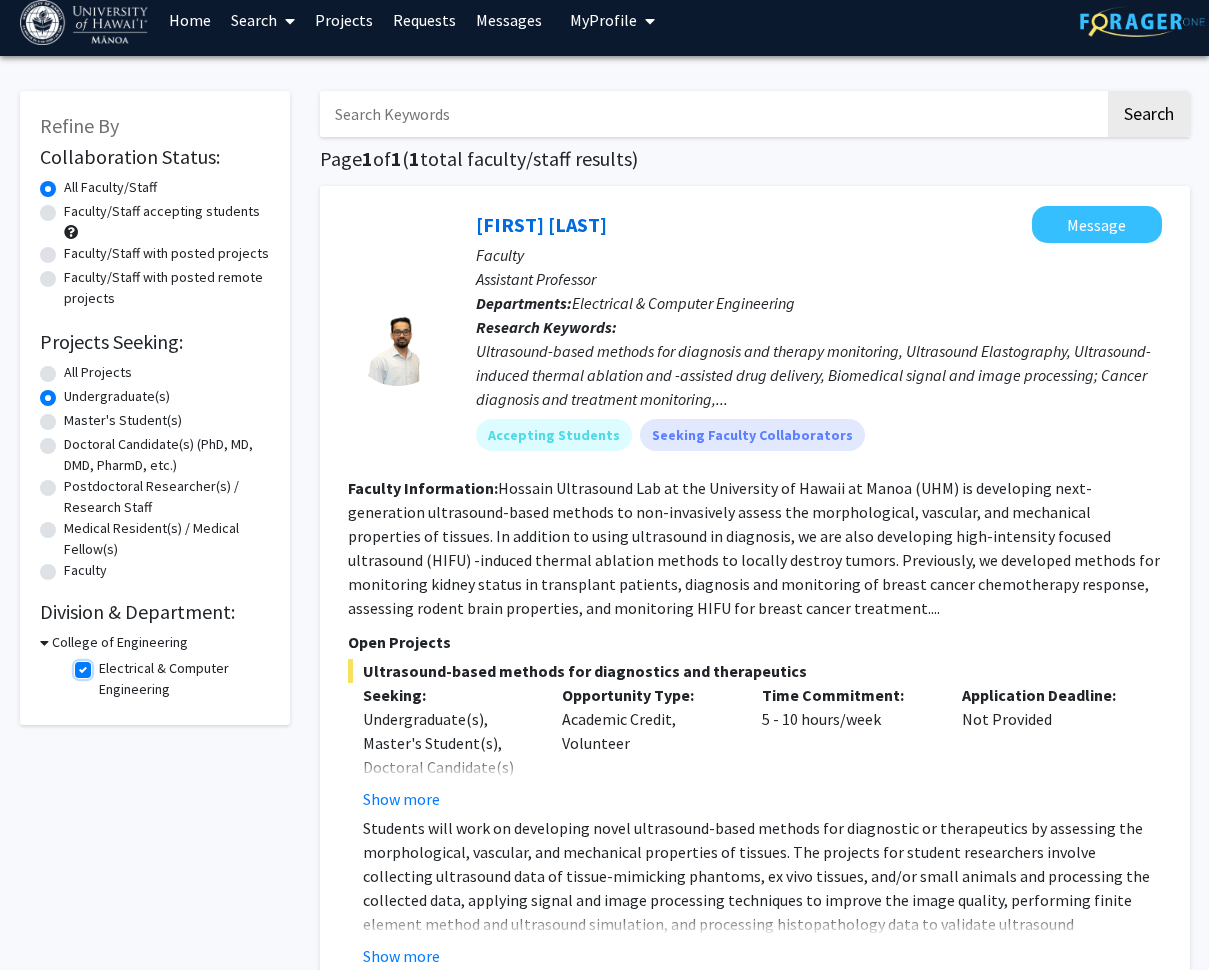 click on "Electrical & Computer Engineering" at bounding box center [105, 664] 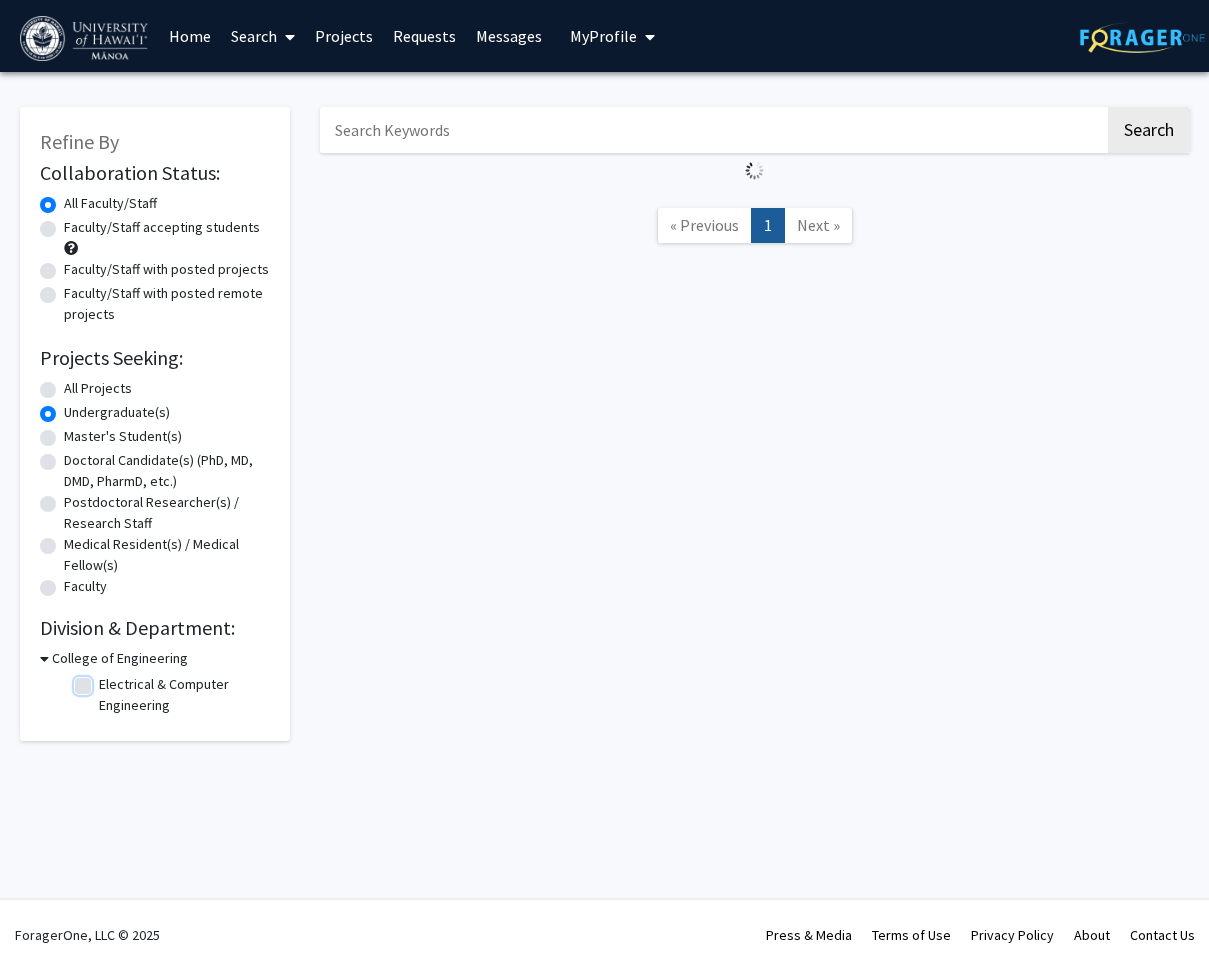 scroll, scrollTop: 0, scrollLeft: 0, axis: both 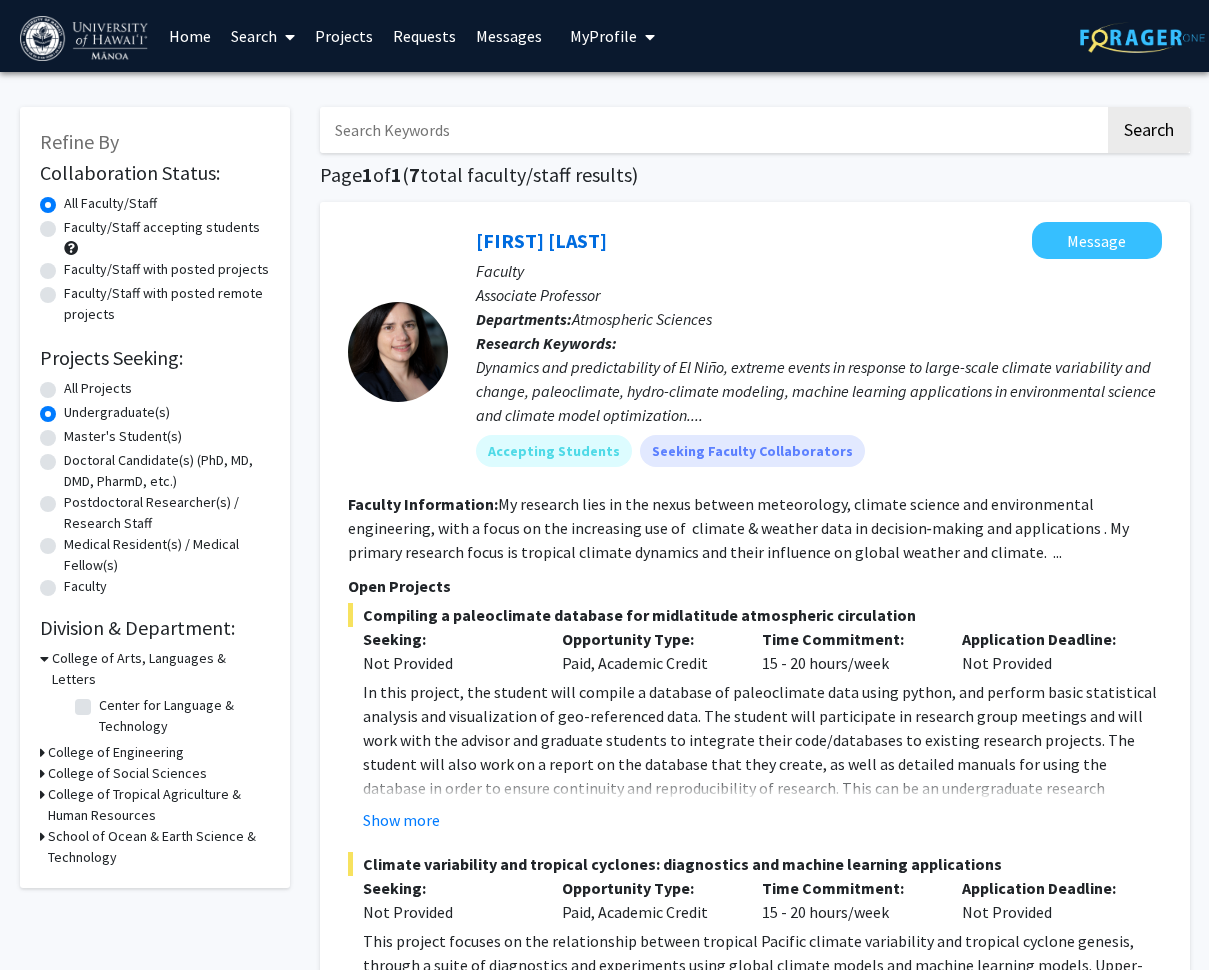 click on "Center for Language & Technology" 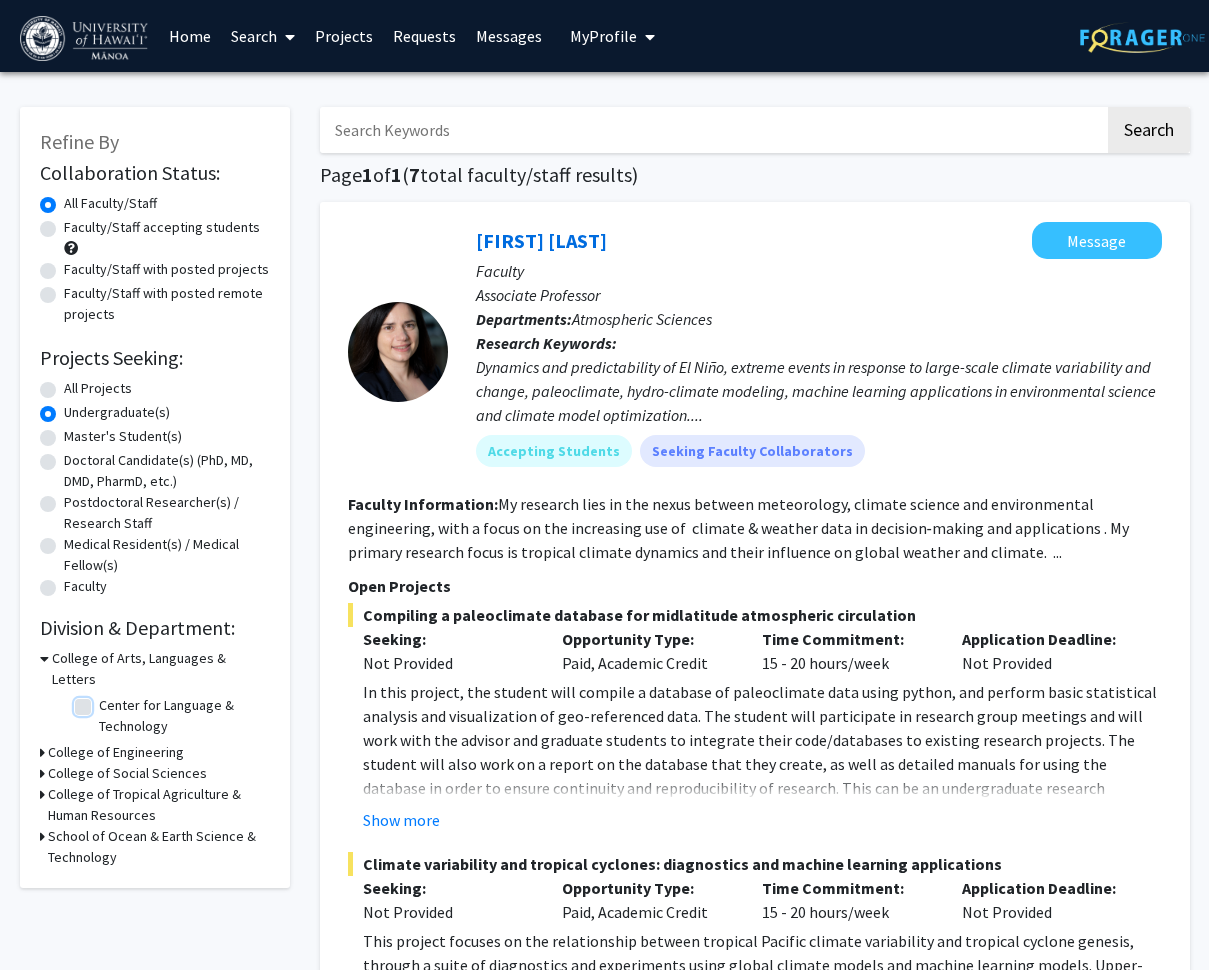 click on "Center for Language & Technology" at bounding box center (105, 701) 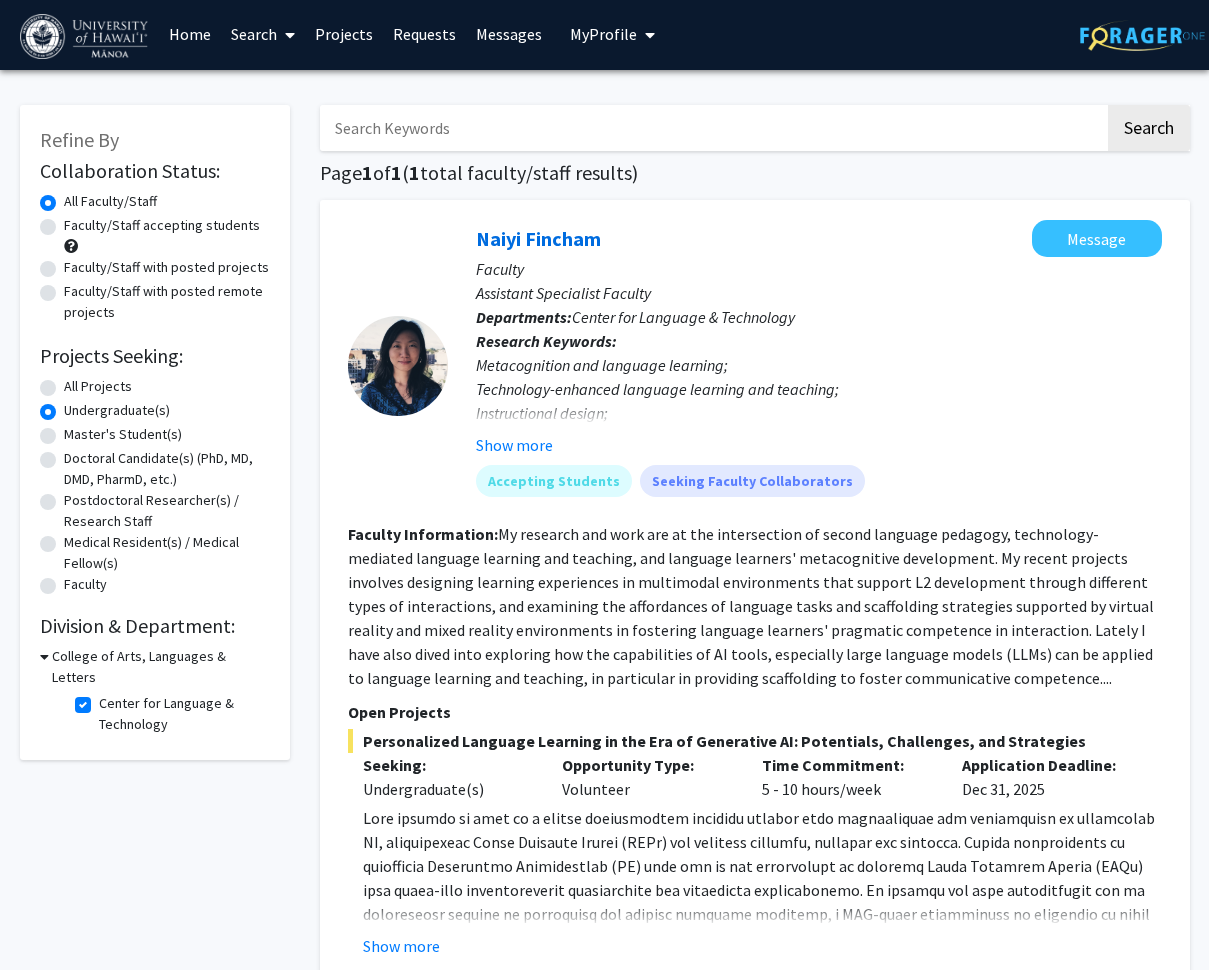 scroll, scrollTop: 0, scrollLeft: 0, axis: both 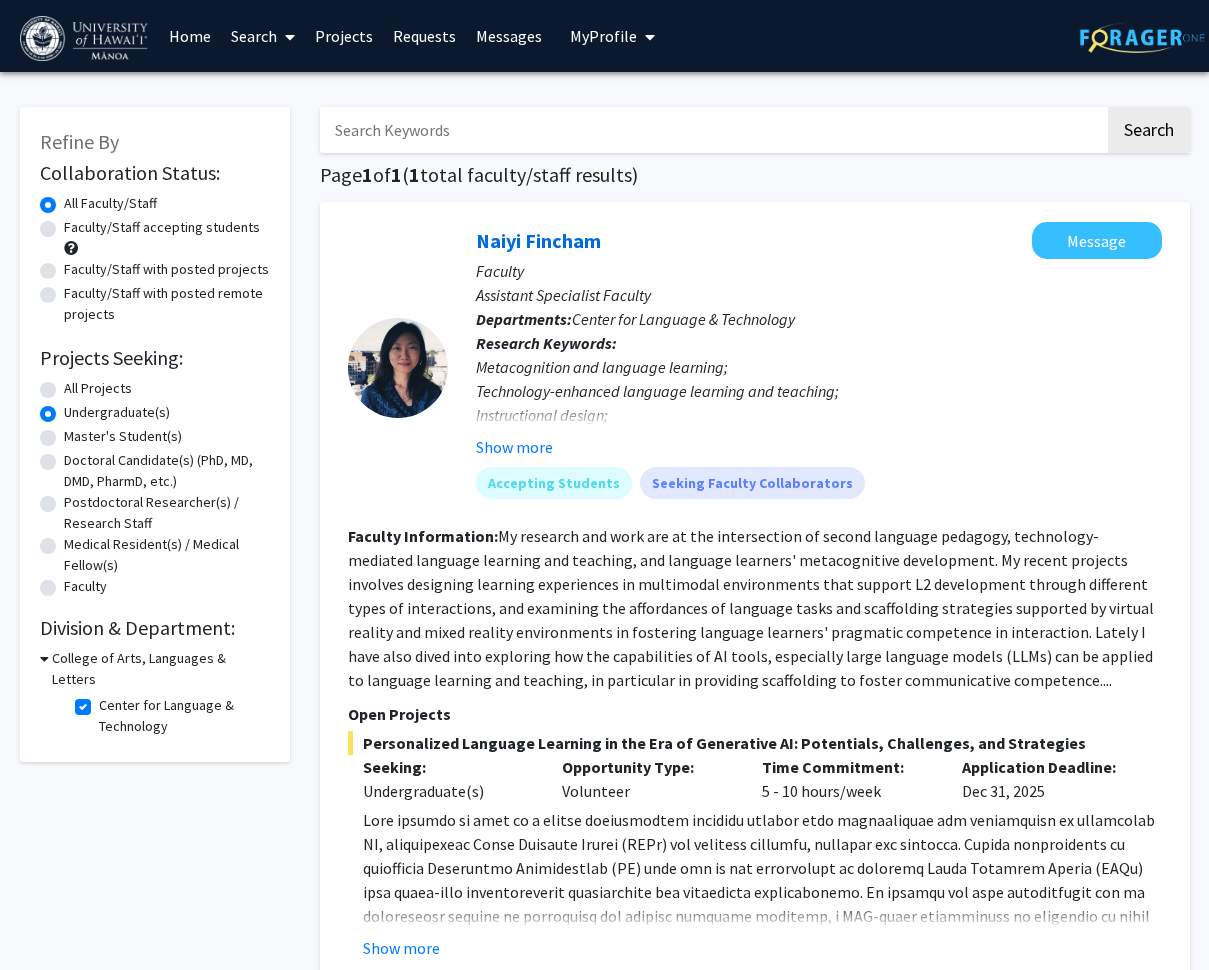 click on "Center for Language & Technology  Center for Language & Technology" 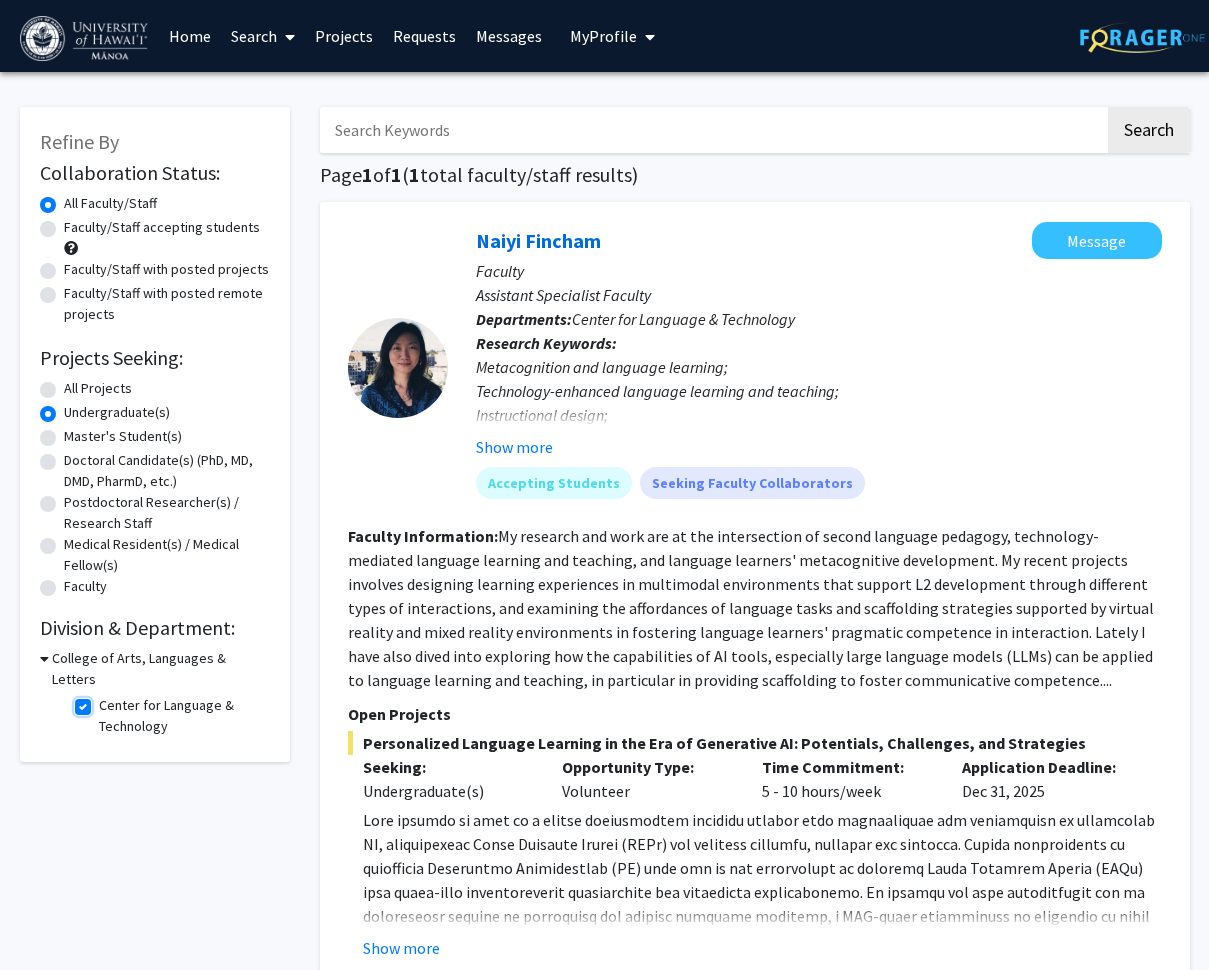click on "Center for Language & Technology" at bounding box center (105, 701) 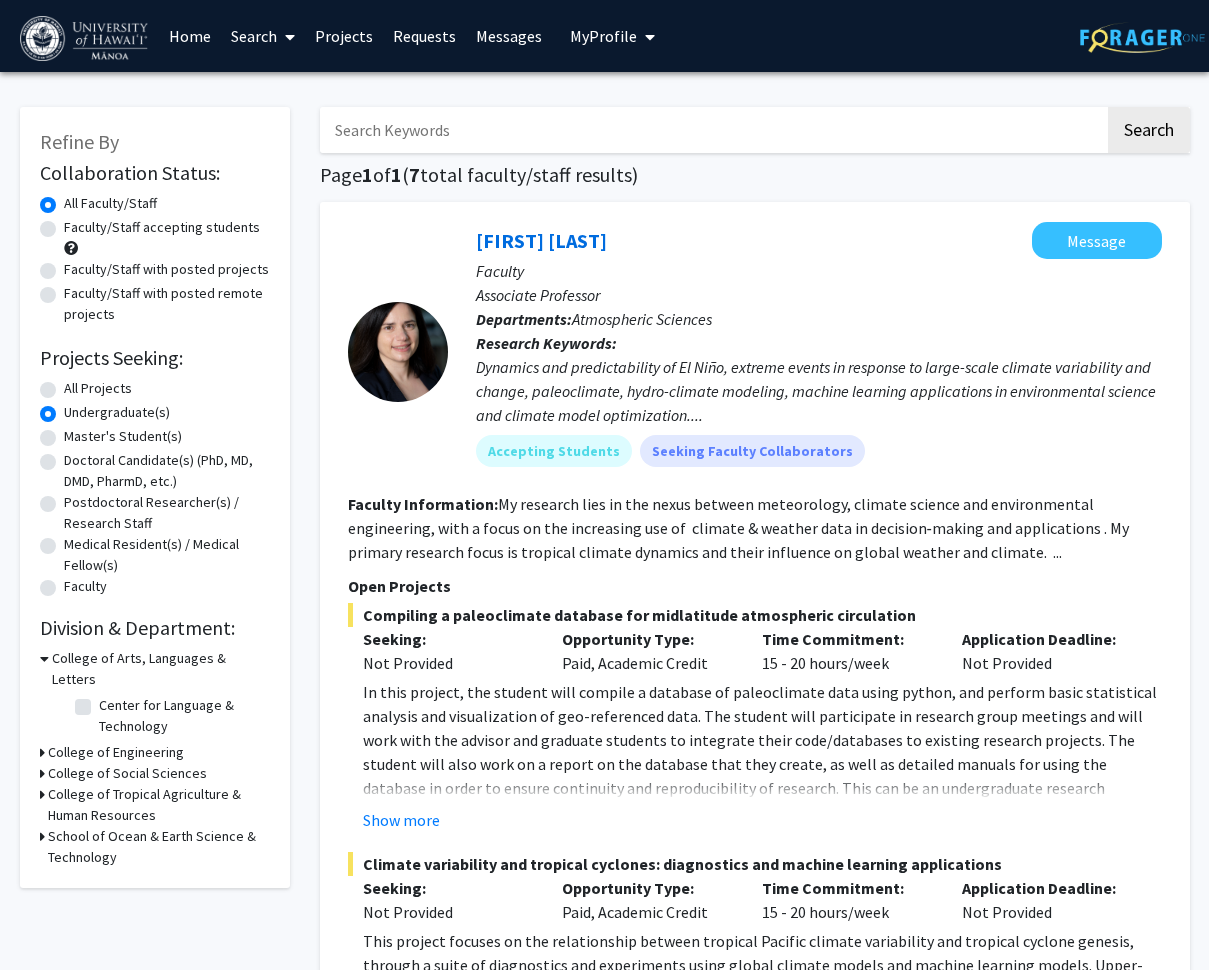 click on "All Projects" 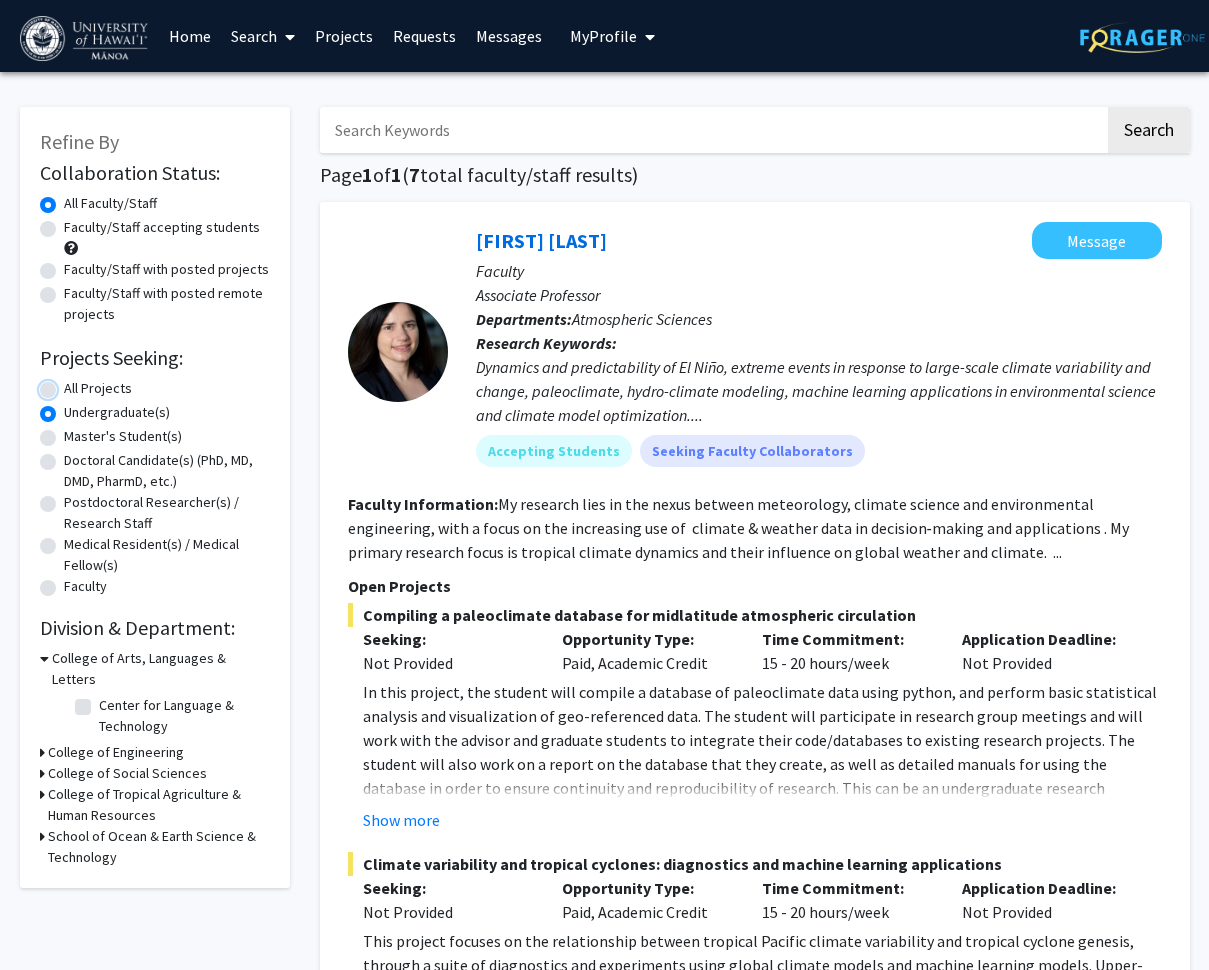 click on "All Projects" at bounding box center [70, 384] 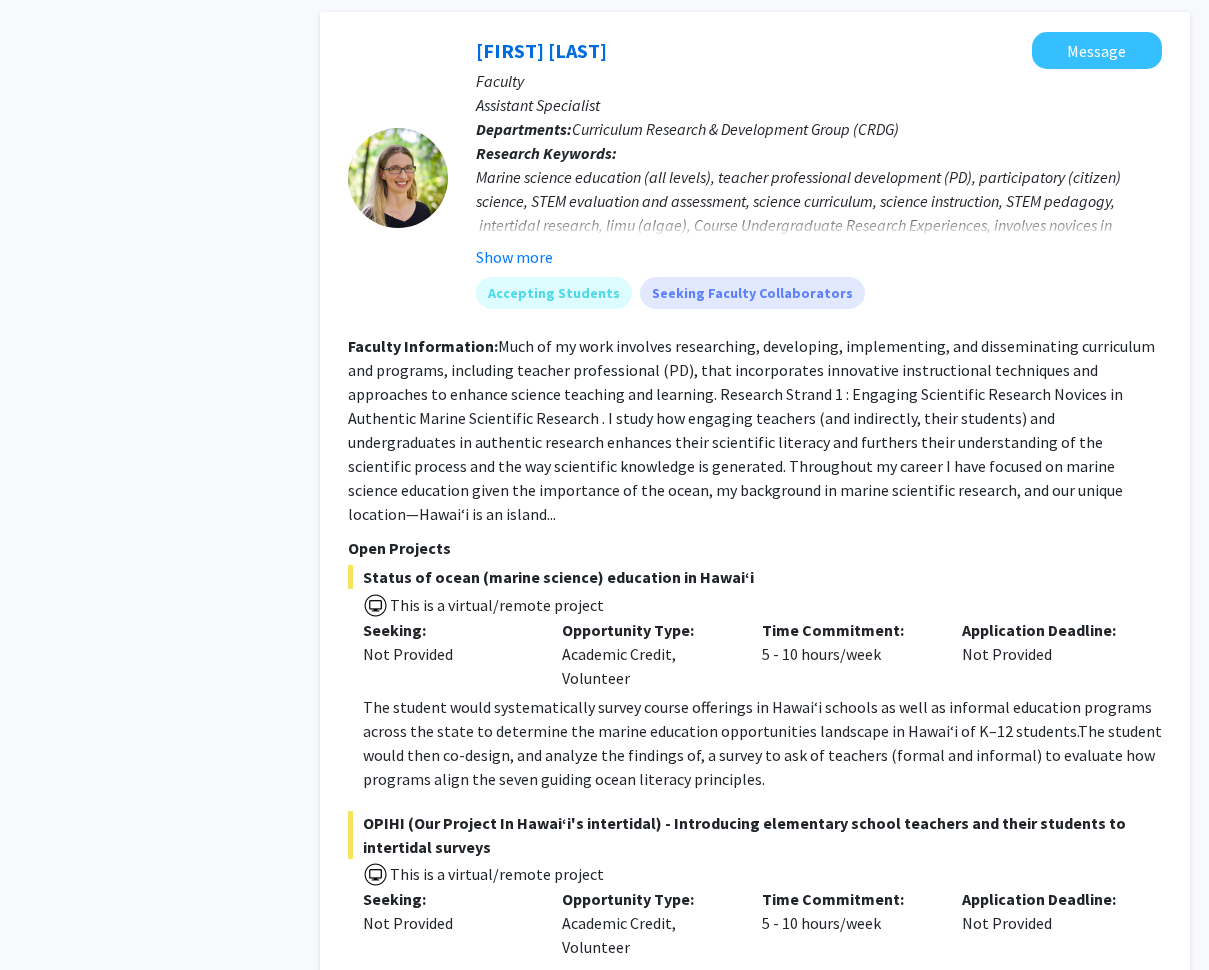 scroll, scrollTop: 7664, scrollLeft: 0, axis: vertical 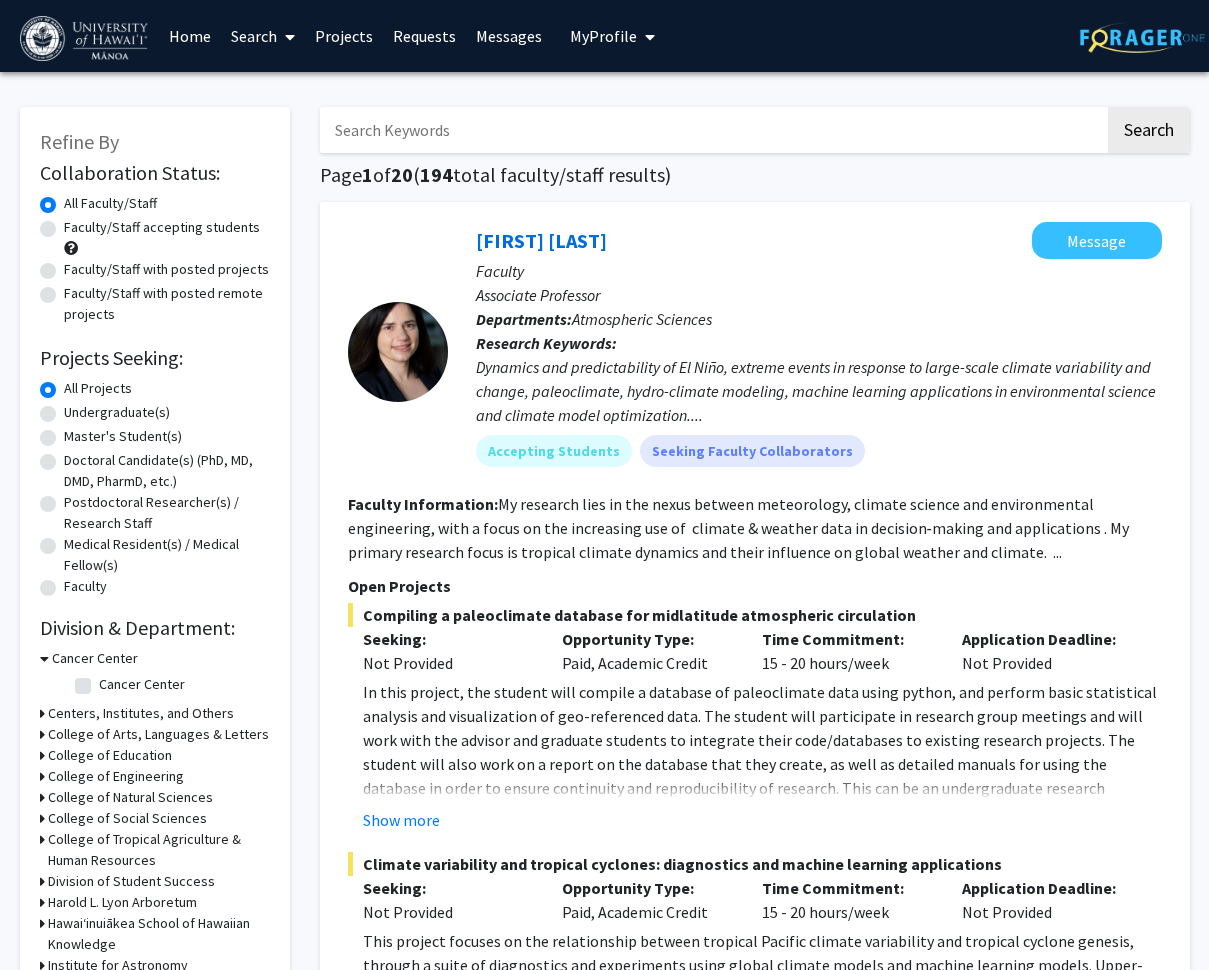 click on "Faculty/Staff accepting students" 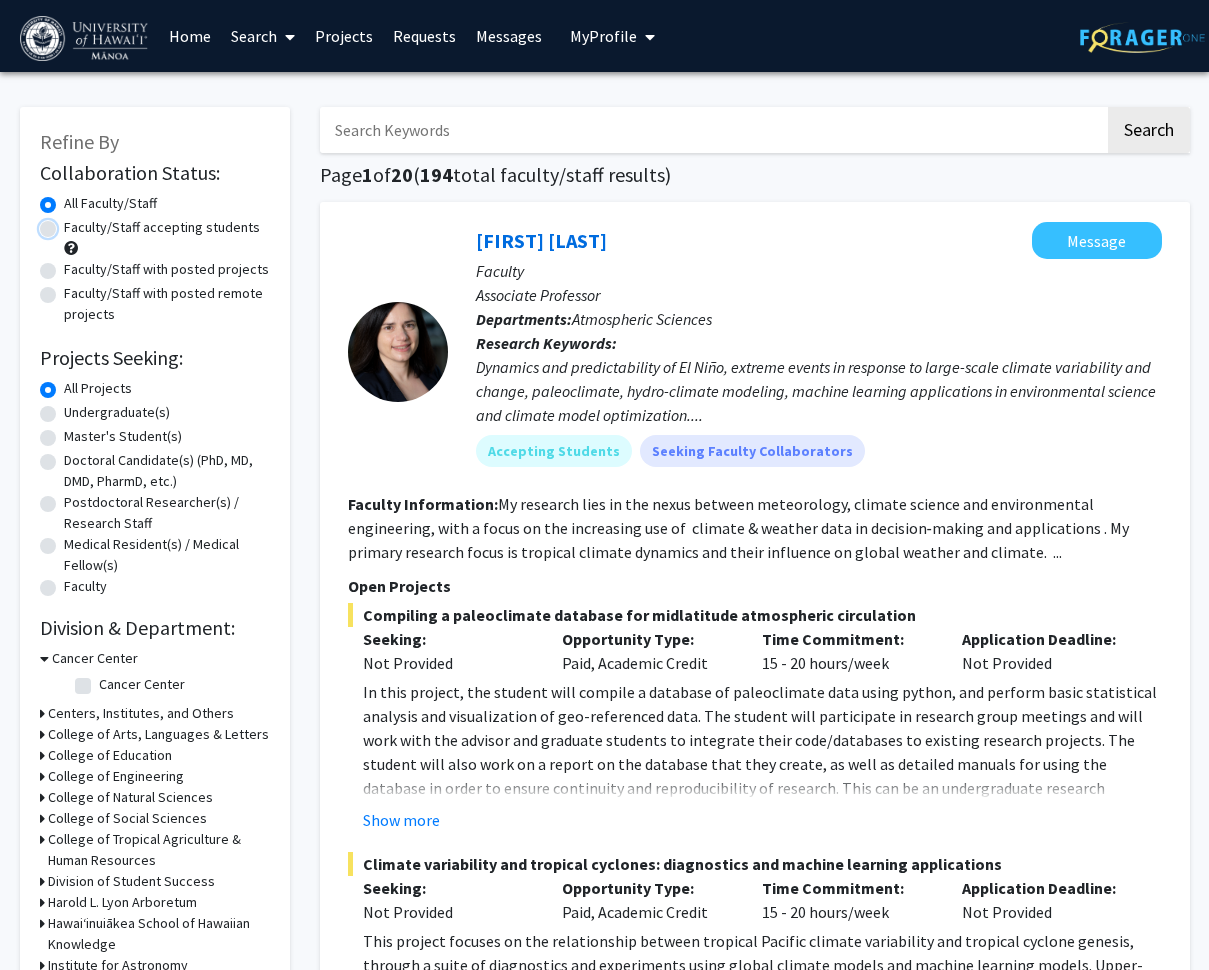 click on "Faculty/Staff accepting students" at bounding box center (70, 223) 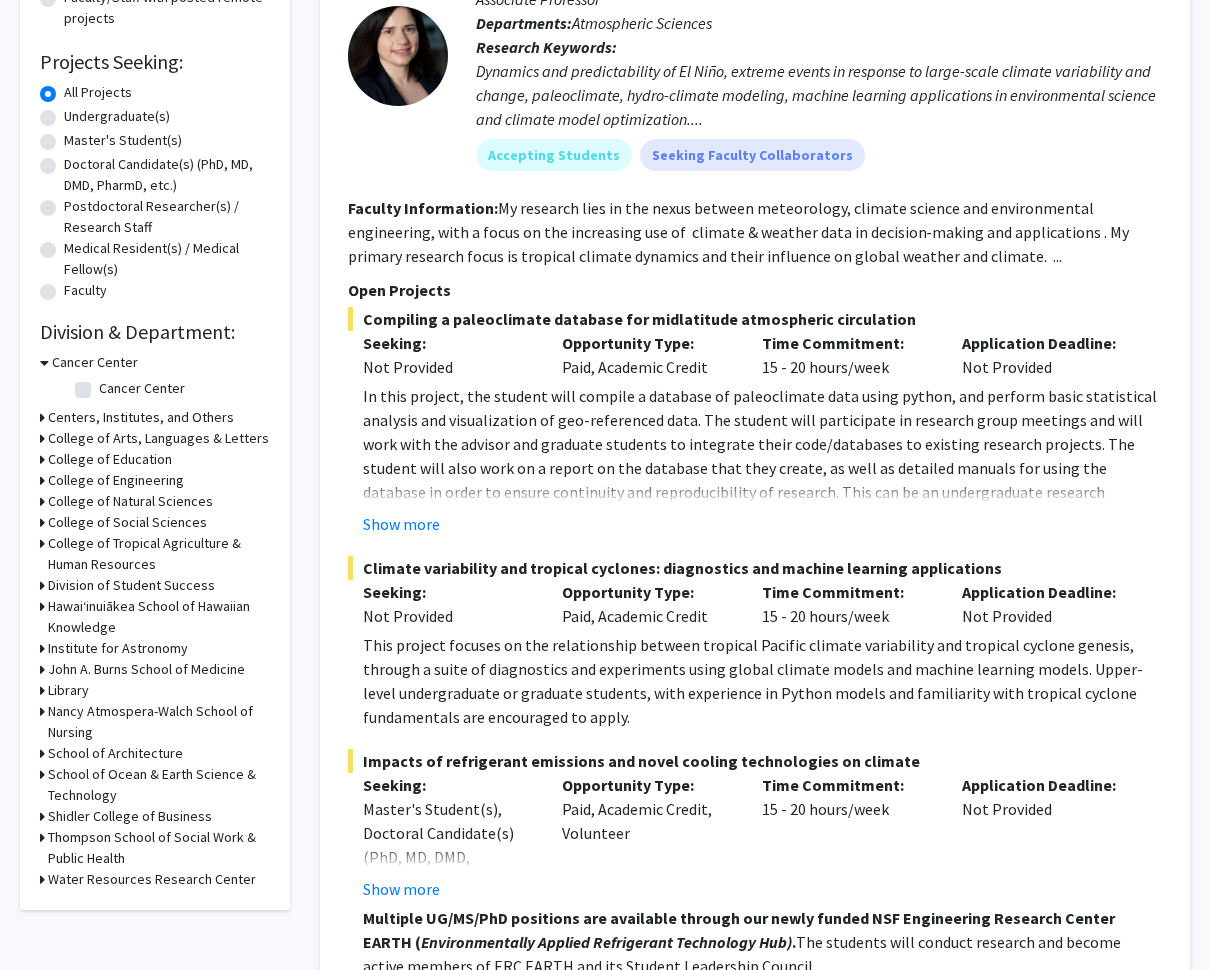 scroll, scrollTop: 432, scrollLeft: 0, axis: vertical 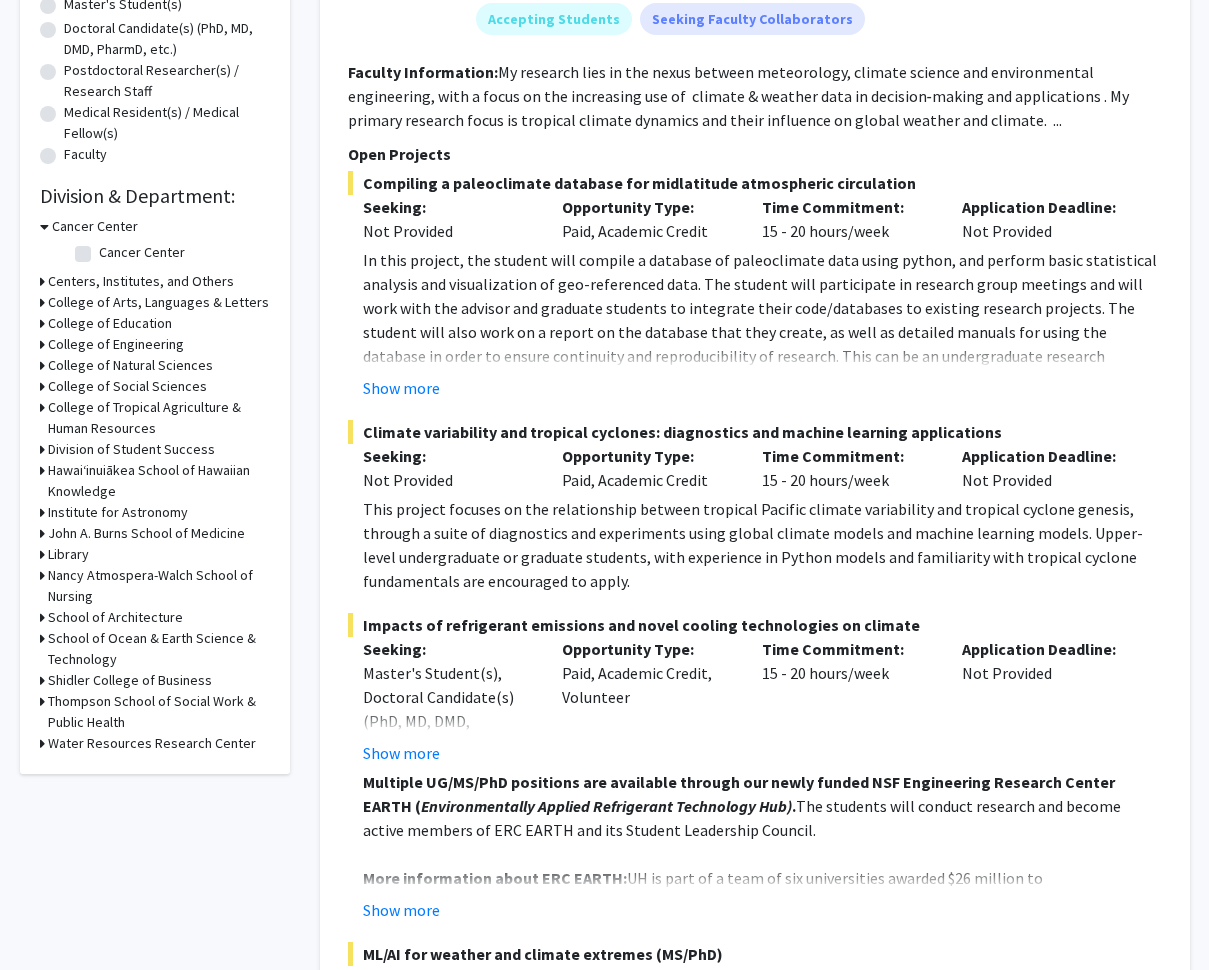 click 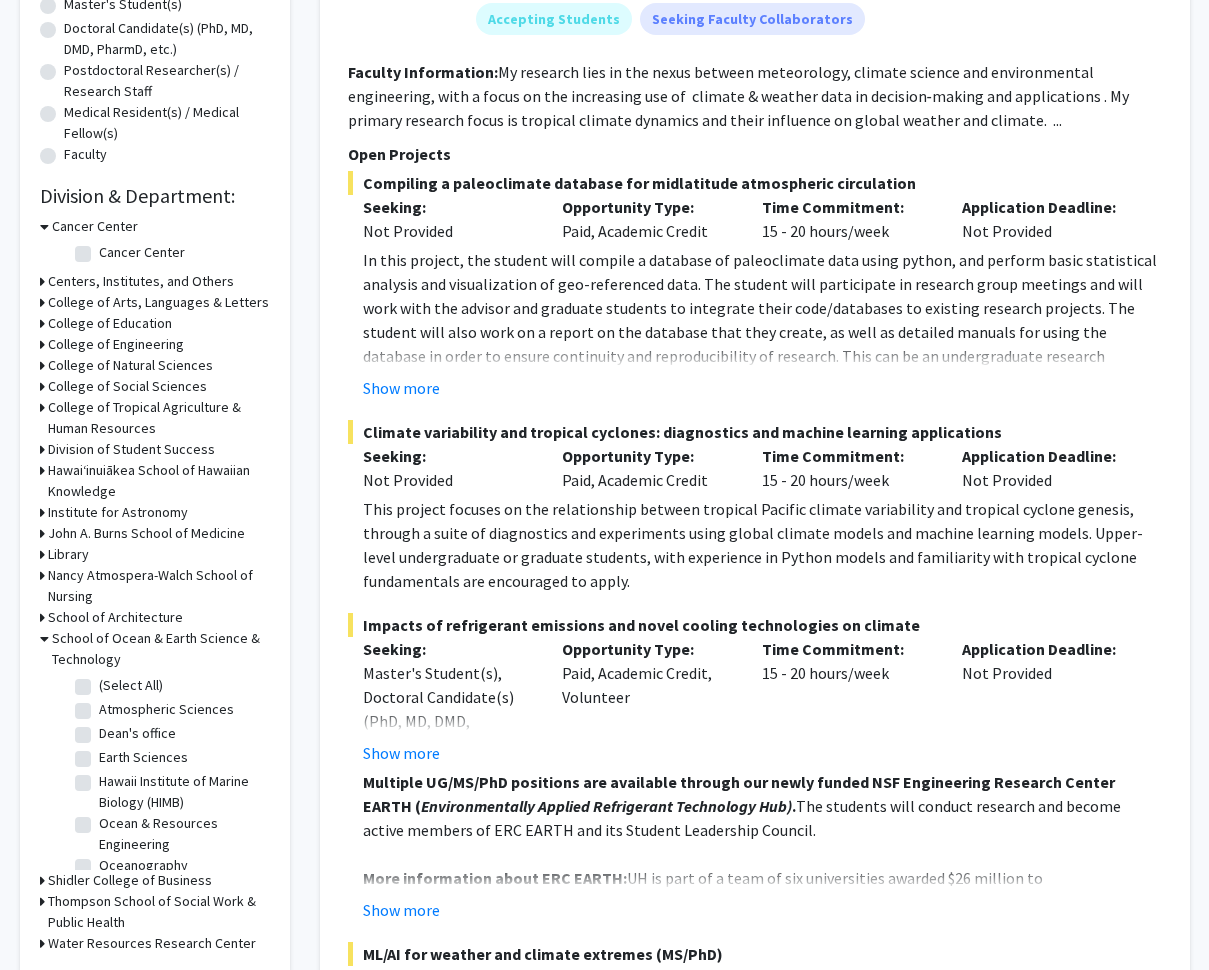 click on "(Select All)" 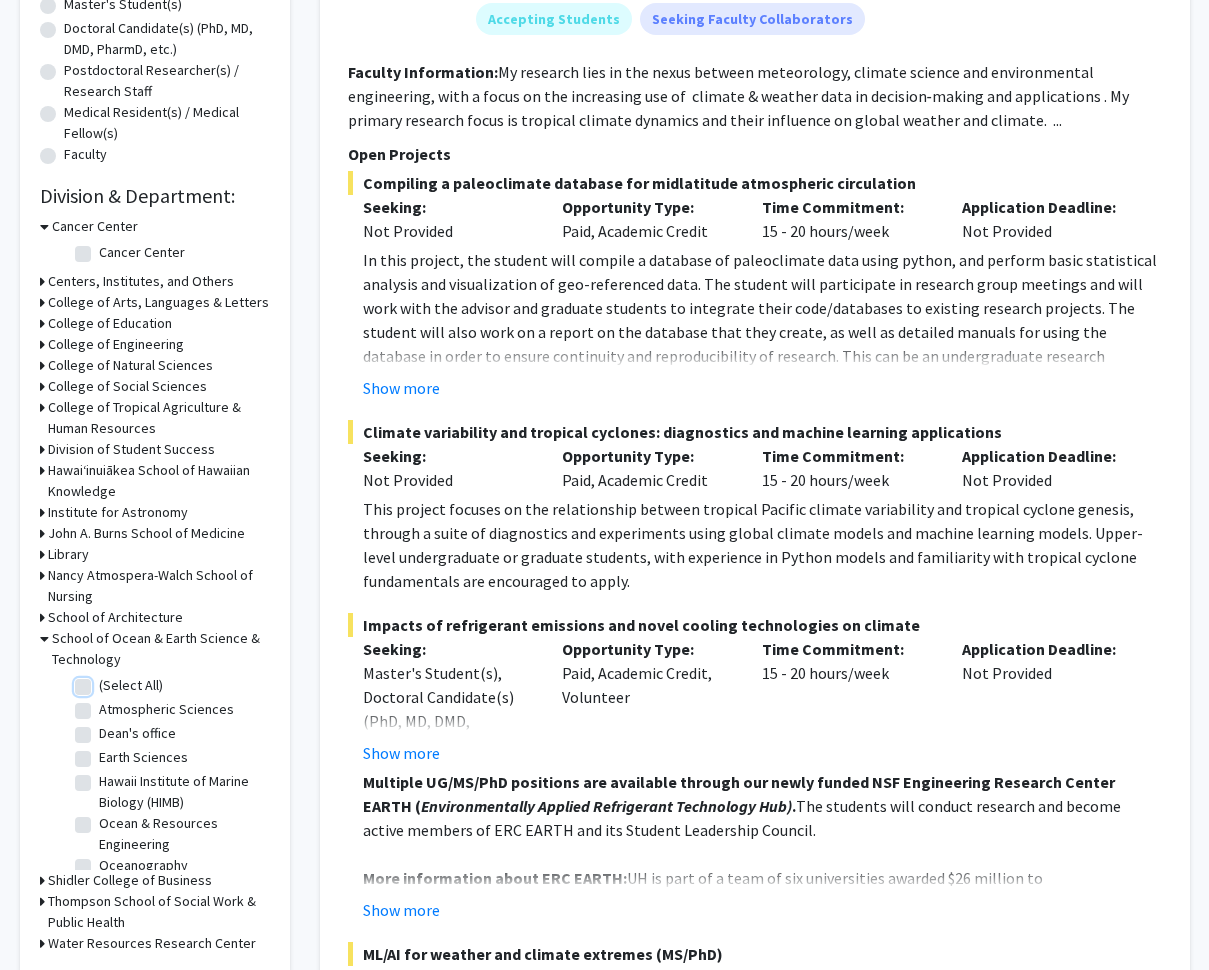 click on "(Select All)" at bounding box center (105, 681) 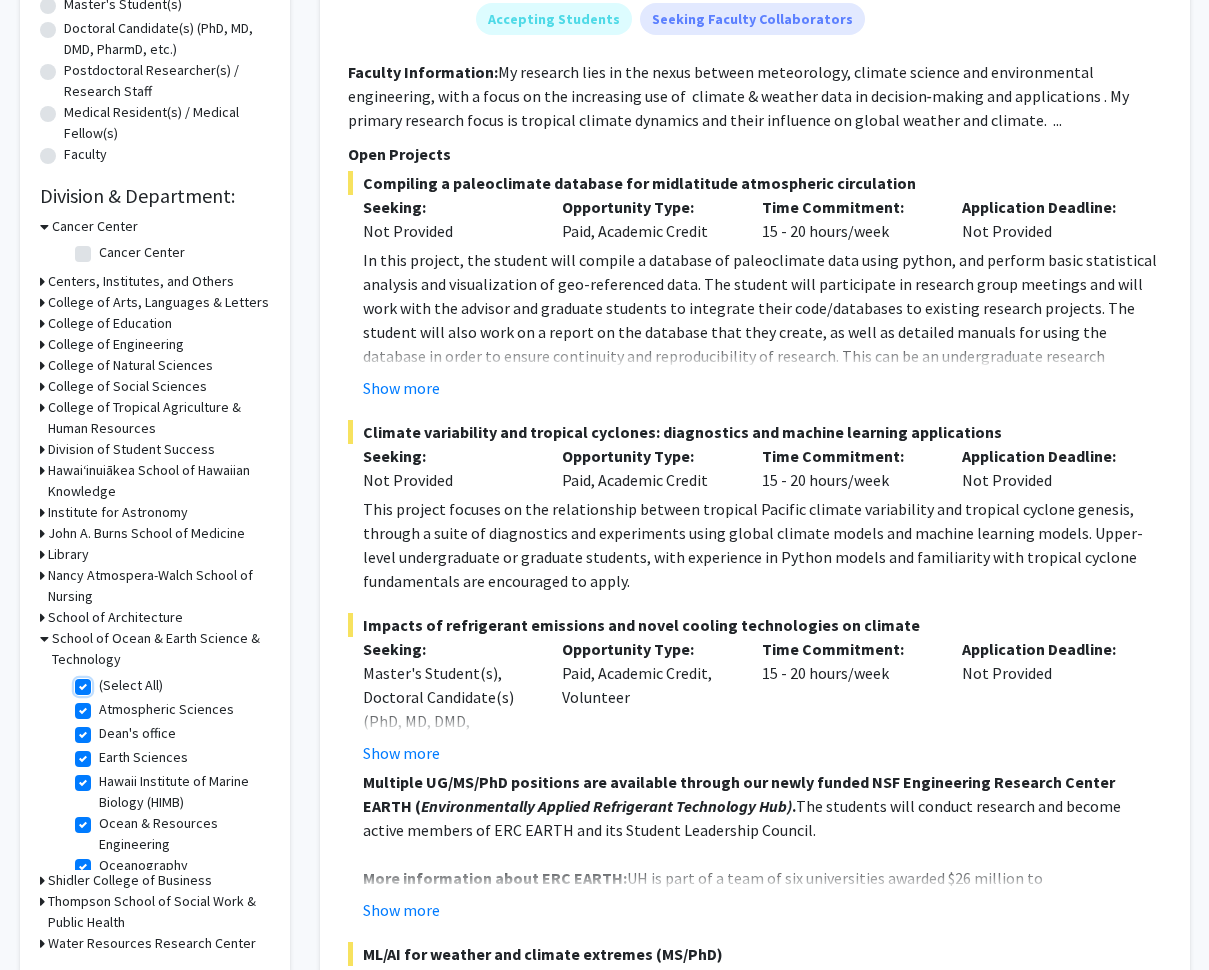 checkbox on "true" 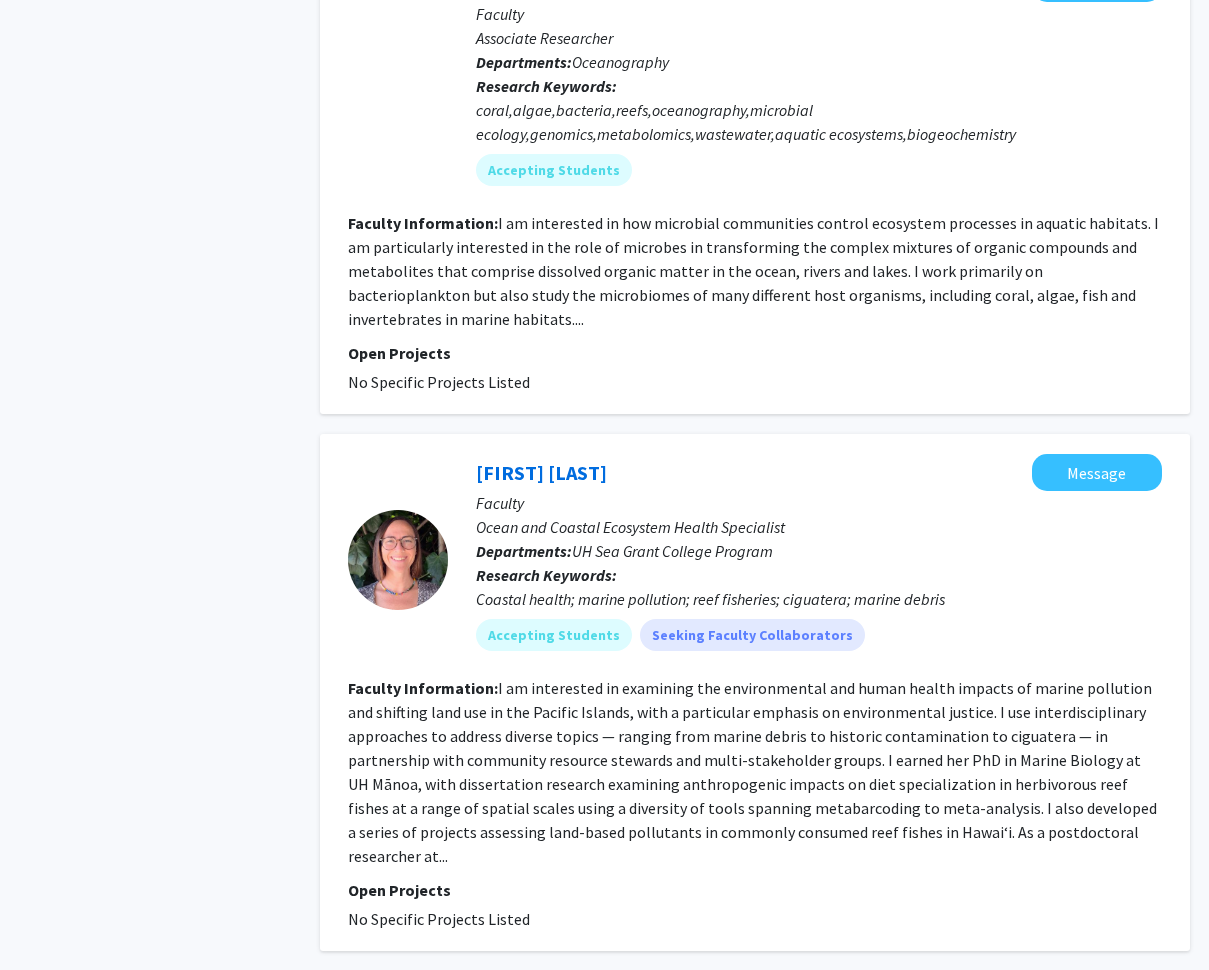 scroll, scrollTop: 6078, scrollLeft: 0, axis: vertical 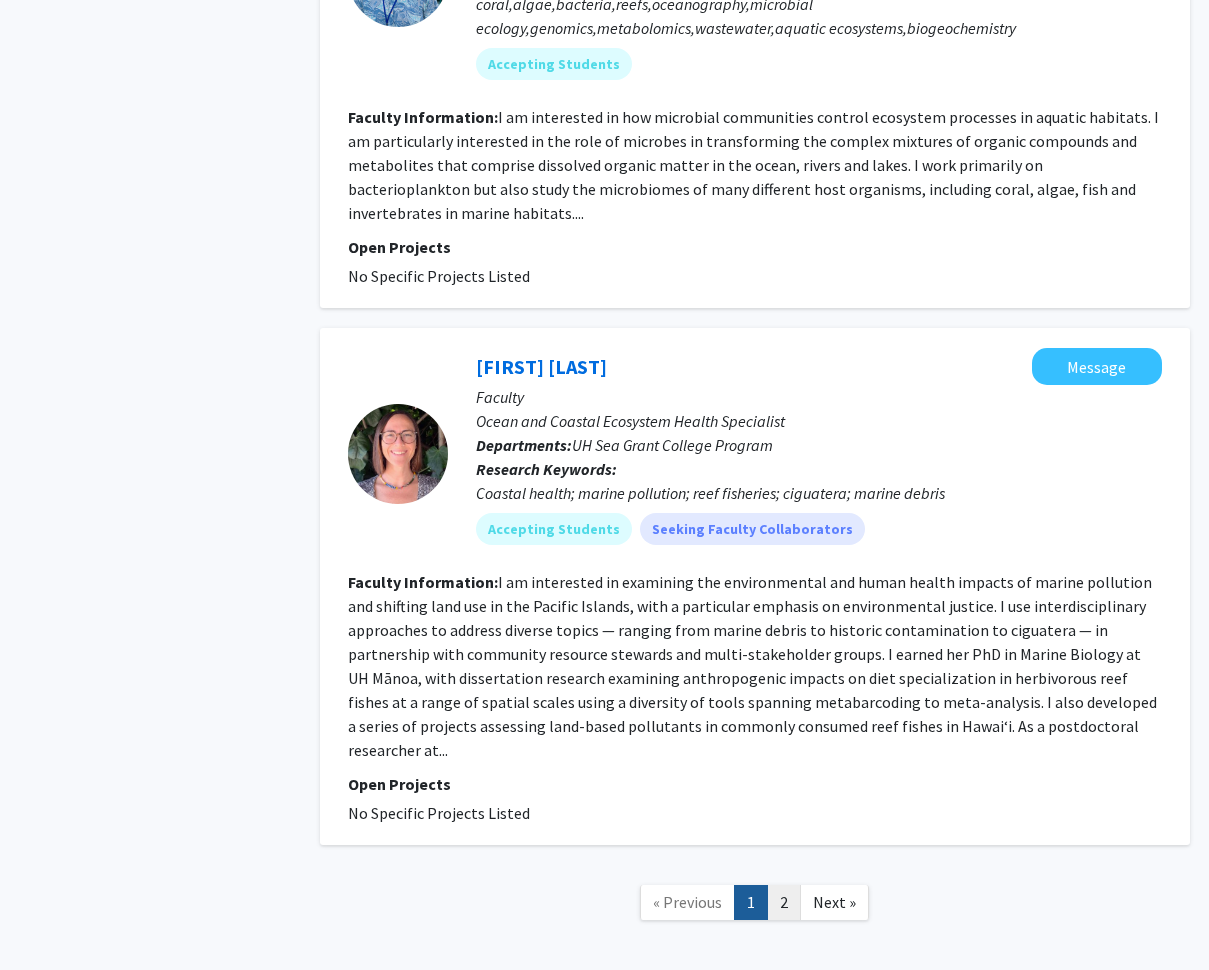 click on "2" 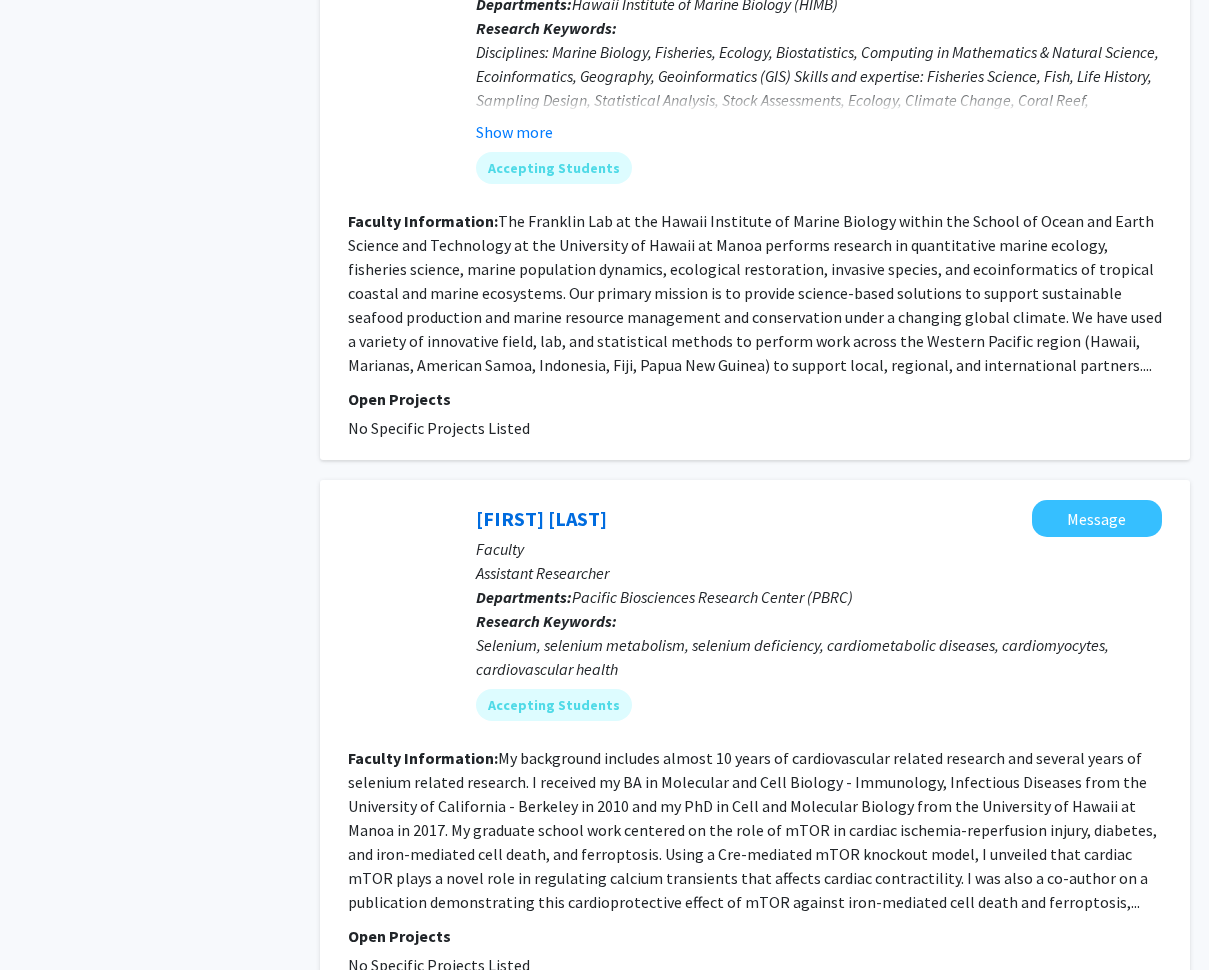 scroll, scrollTop: 2976, scrollLeft: 0, axis: vertical 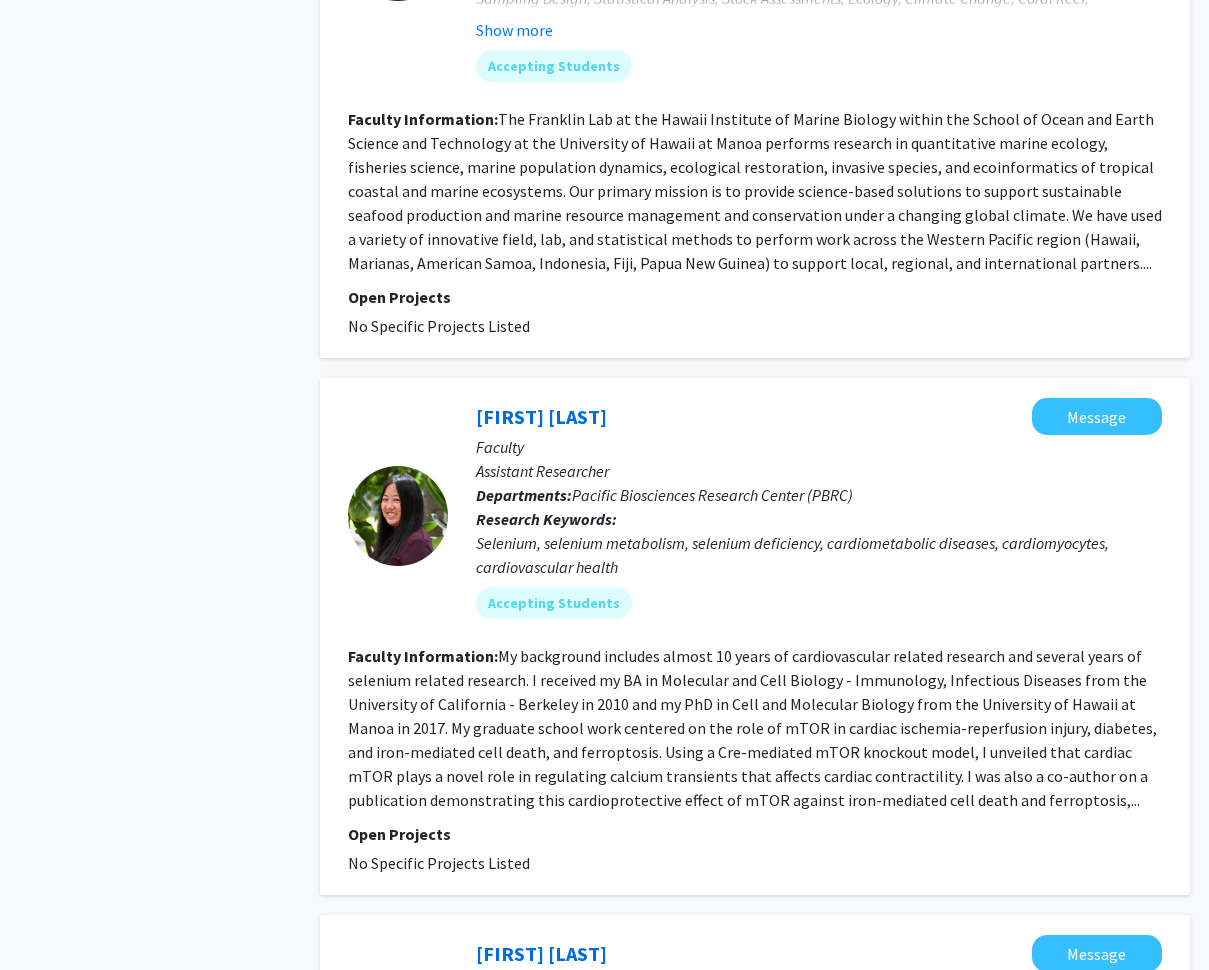 click 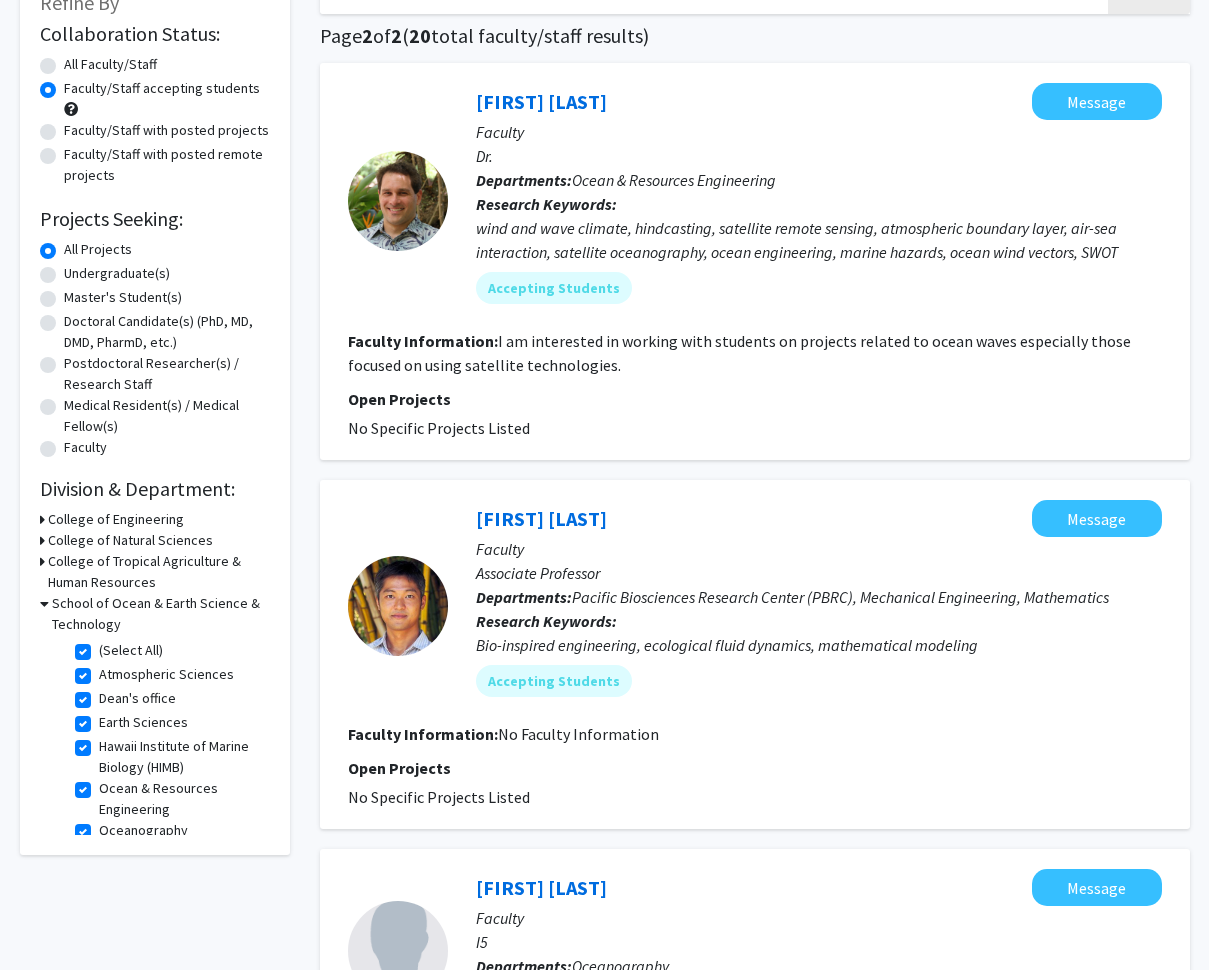 scroll, scrollTop: 64, scrollLeft: 0, axis: vertical 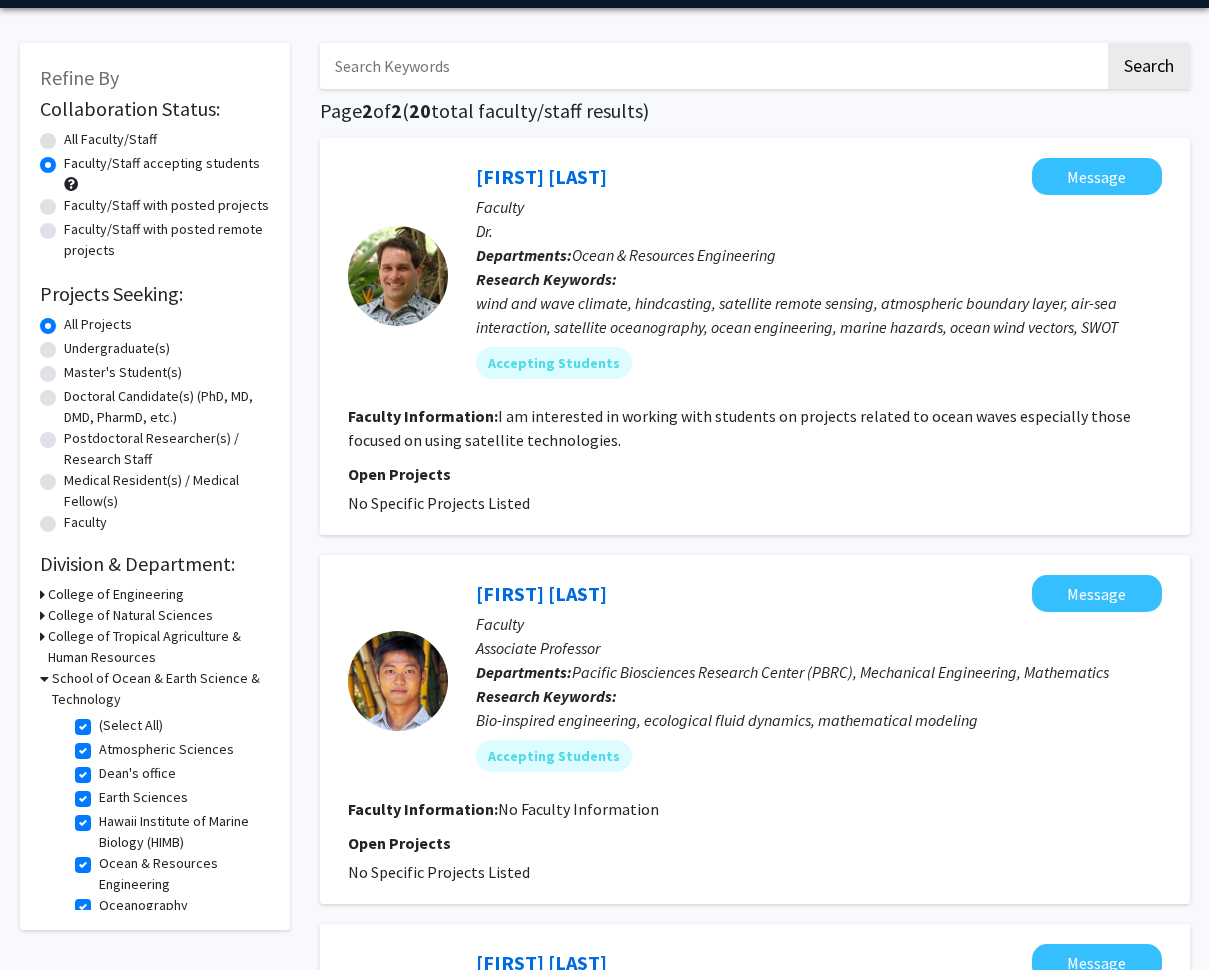 click 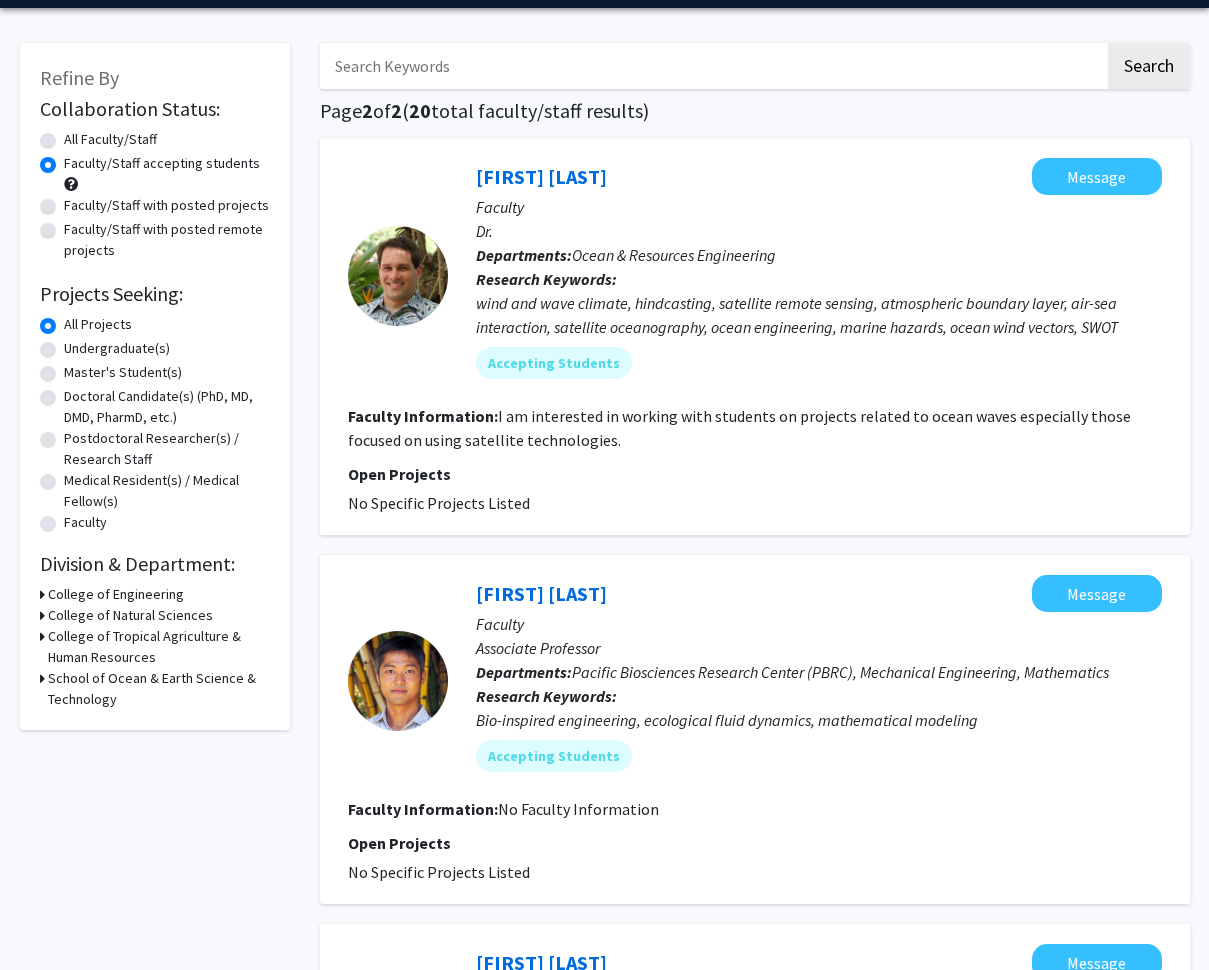 click 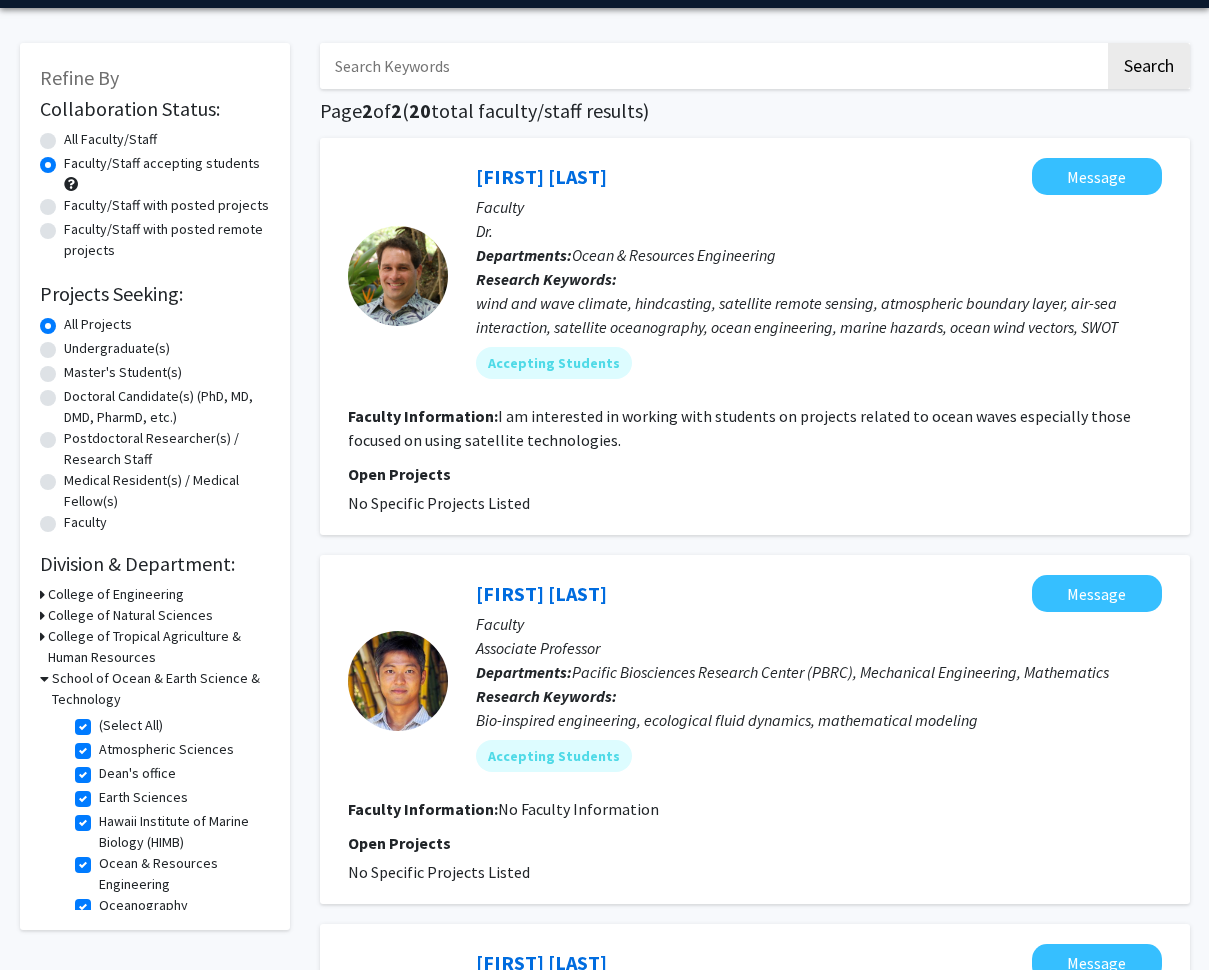 click on "(Select All)" 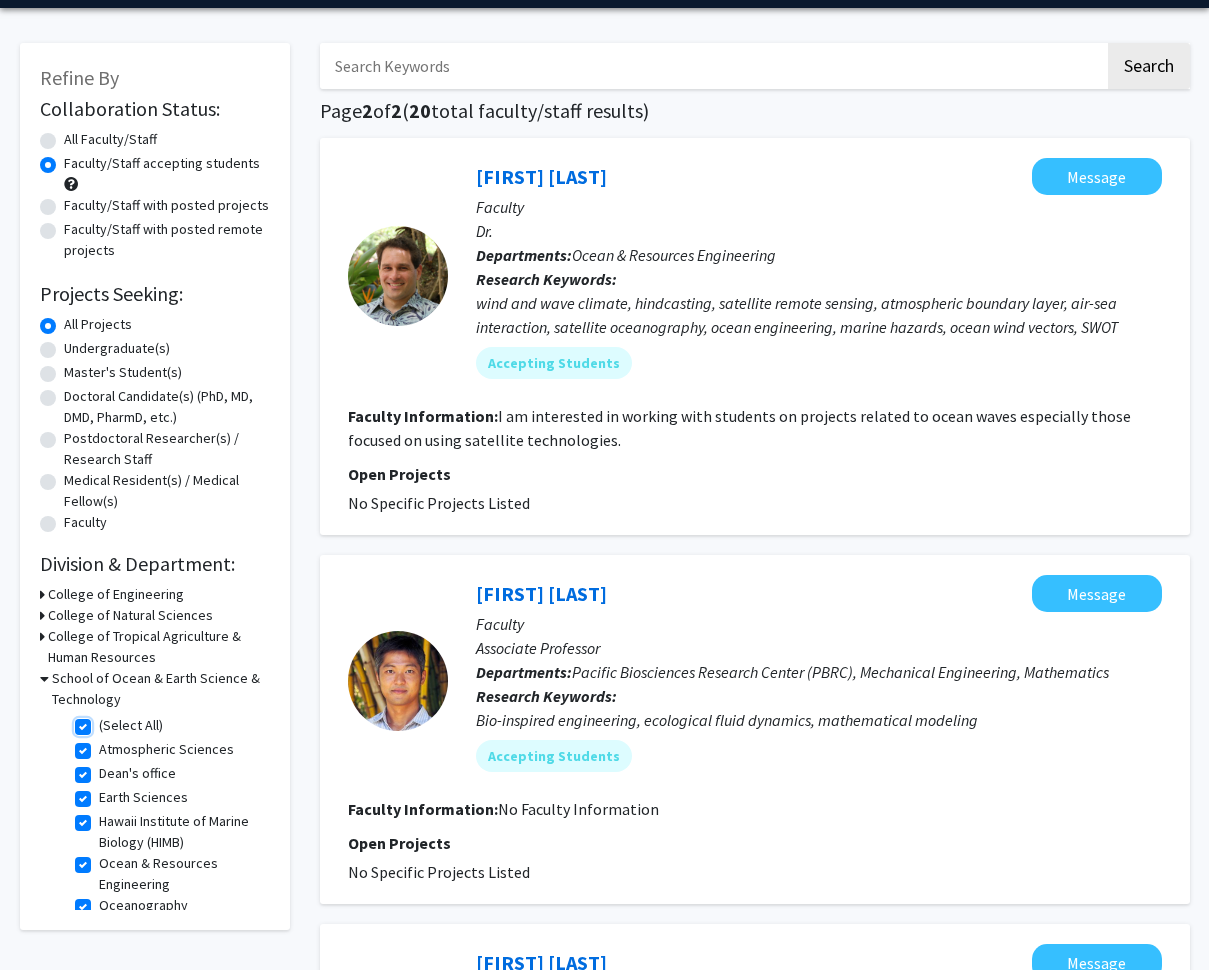 click on "(Select All)" at bounding box center (105, 721) 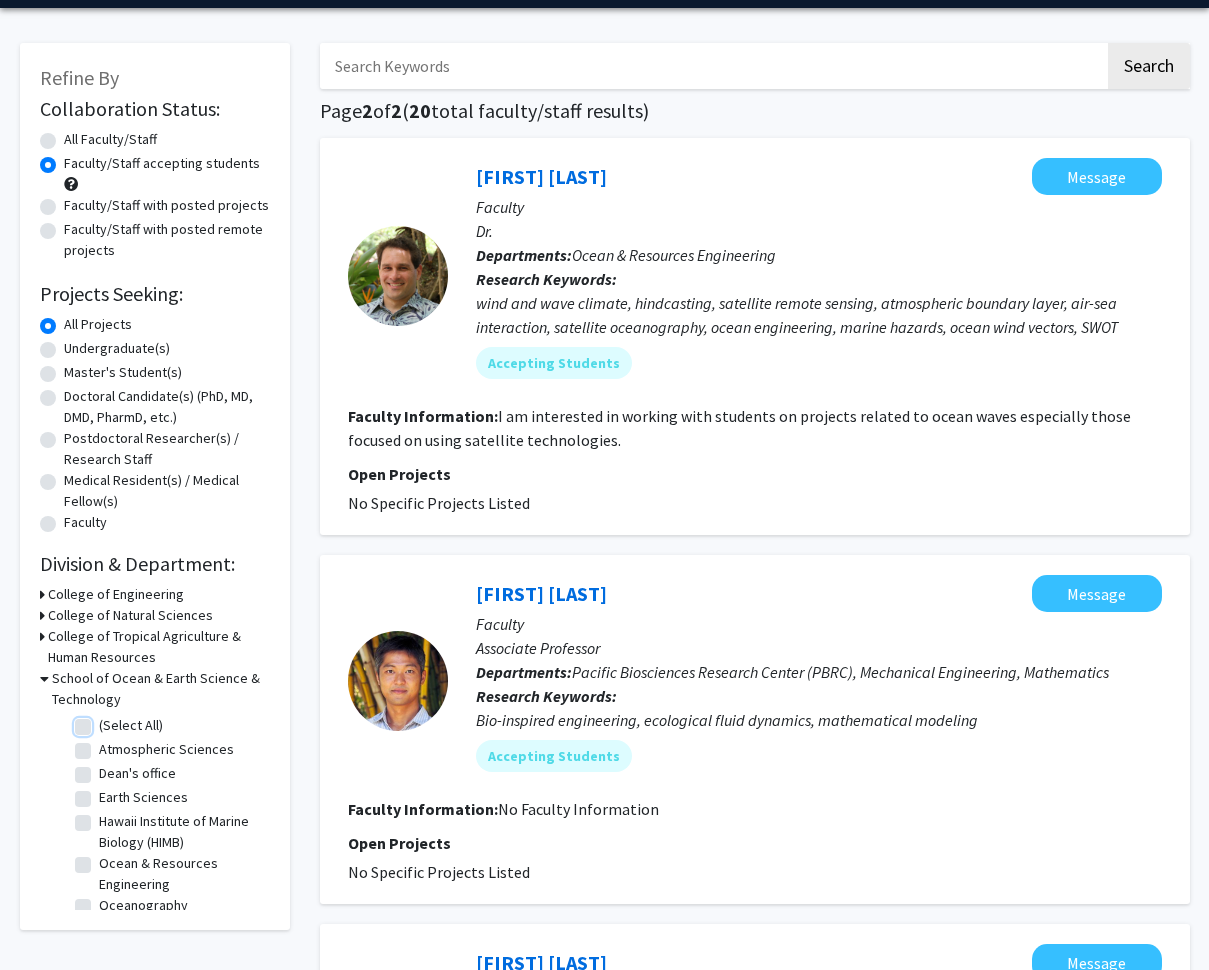 checkbox on "false" 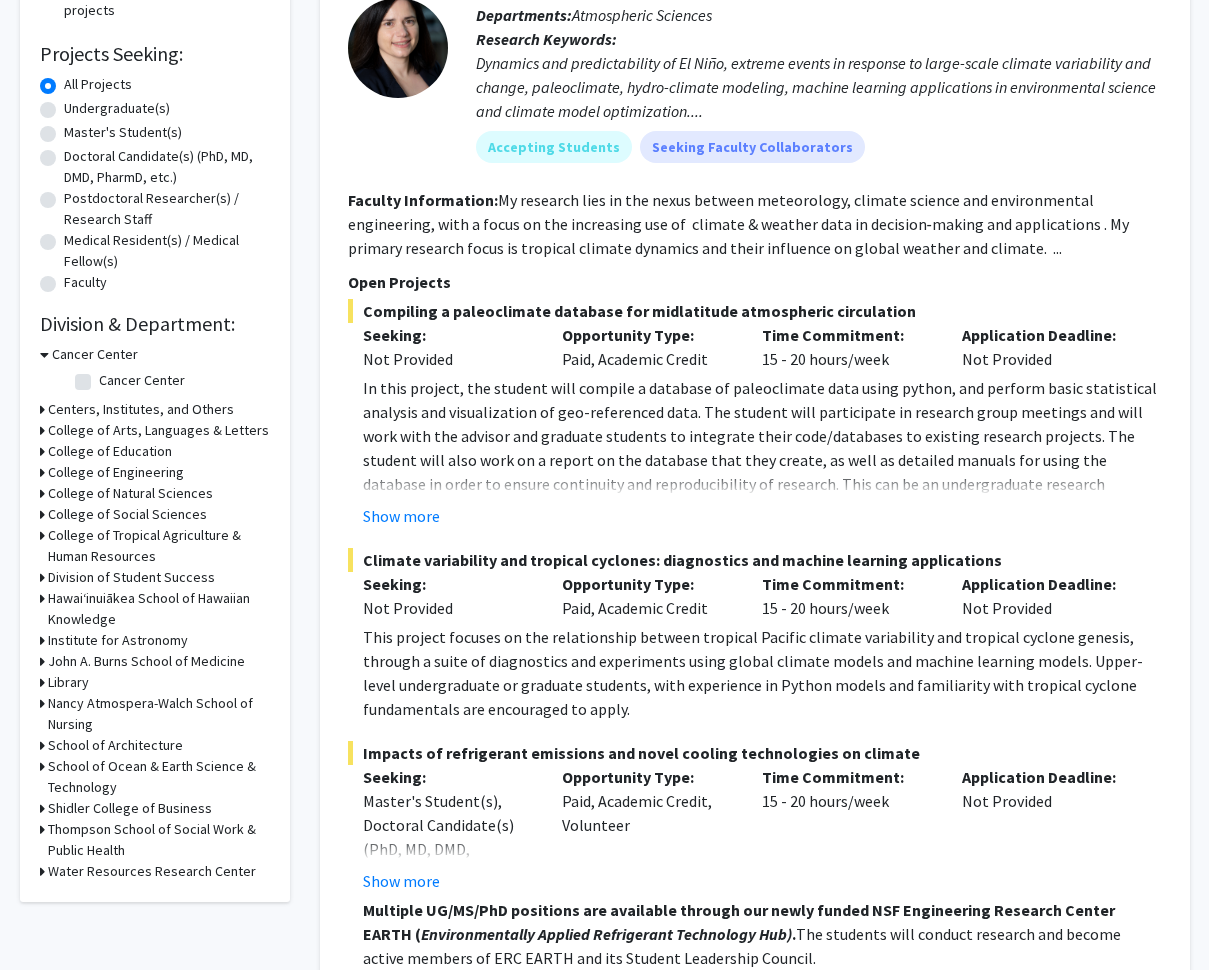 scroll, scrollTop: 320, scrollLeft: 0, axis: vertical 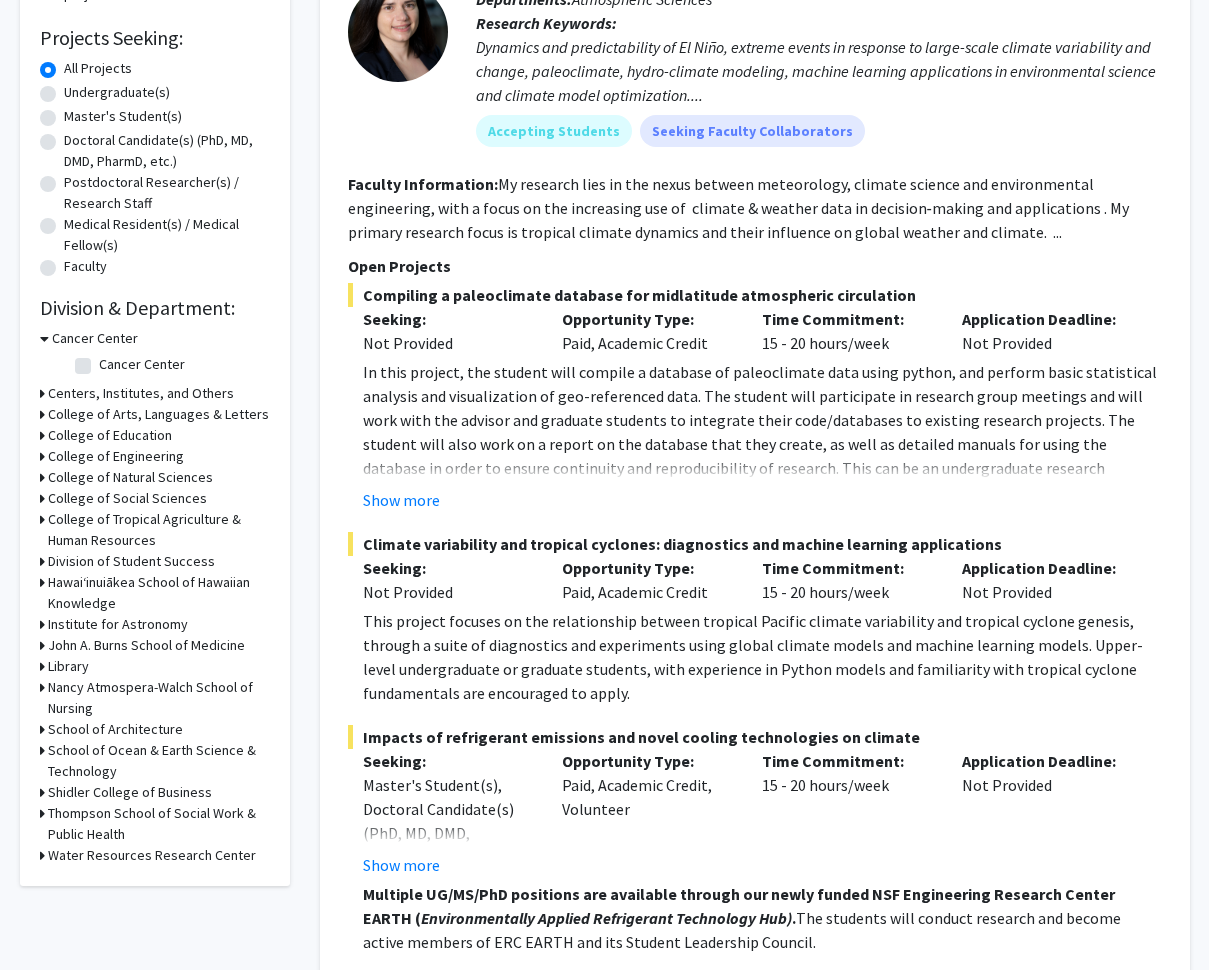 click 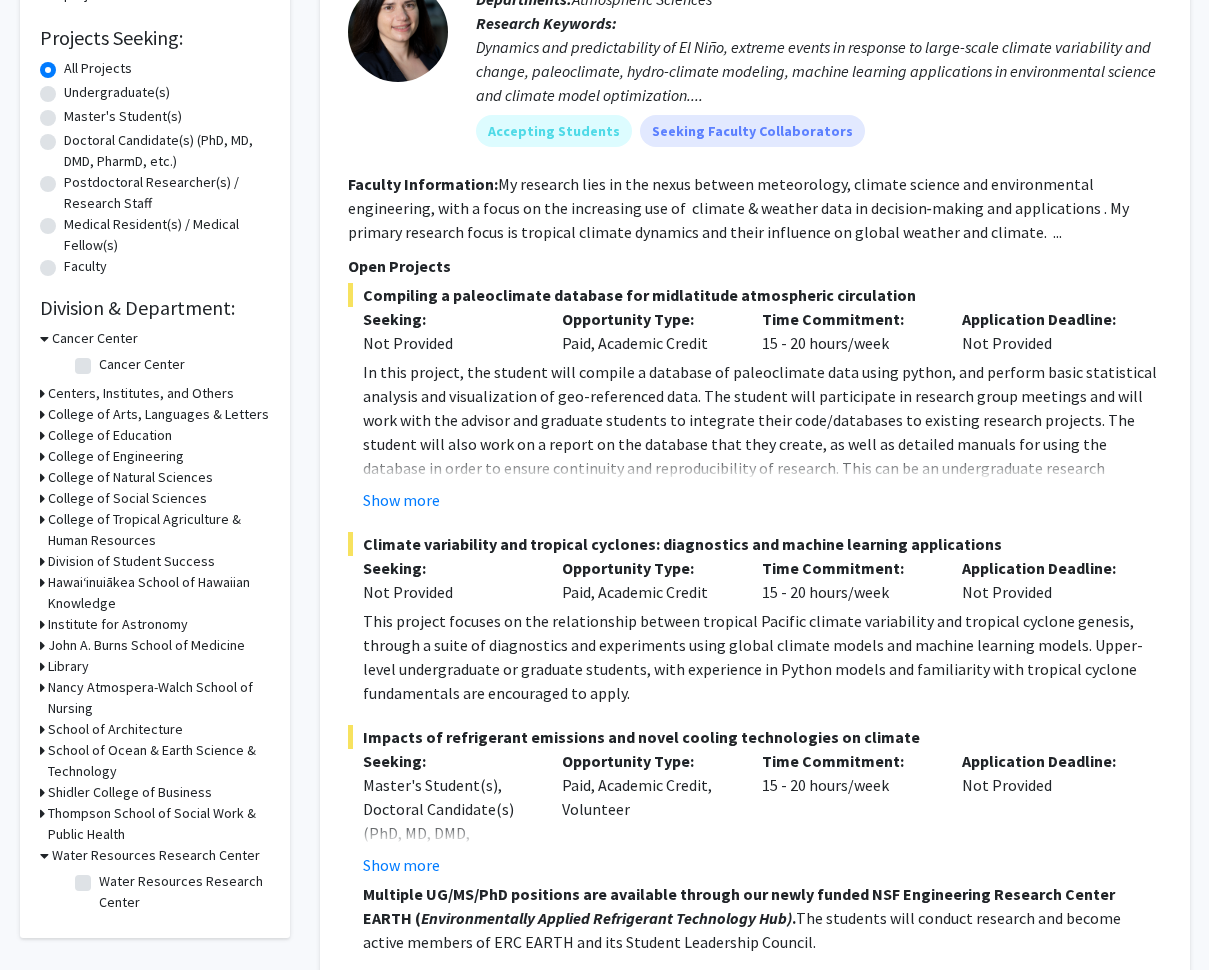 click on "Water Resources Research Center" 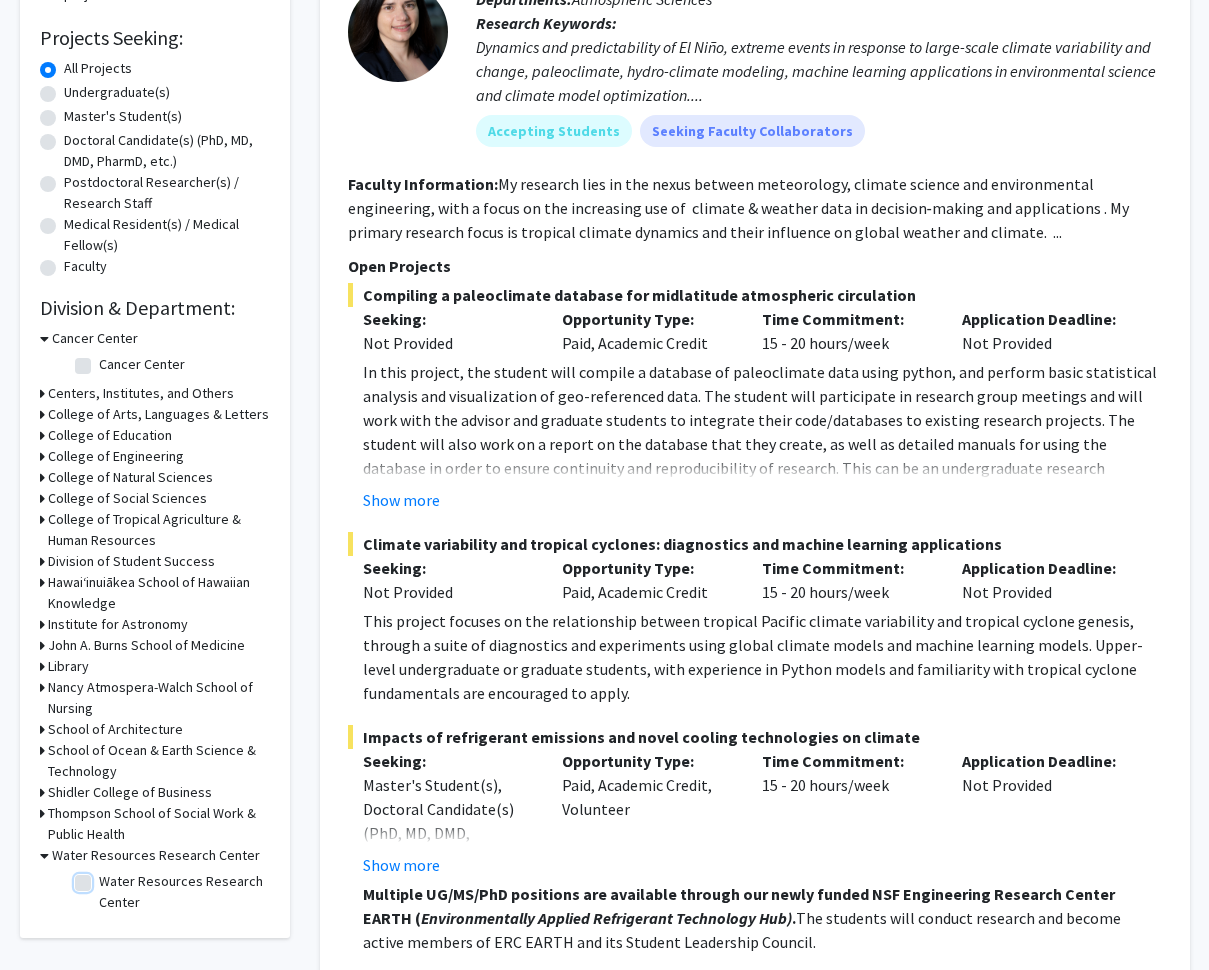 checkbox on "true" 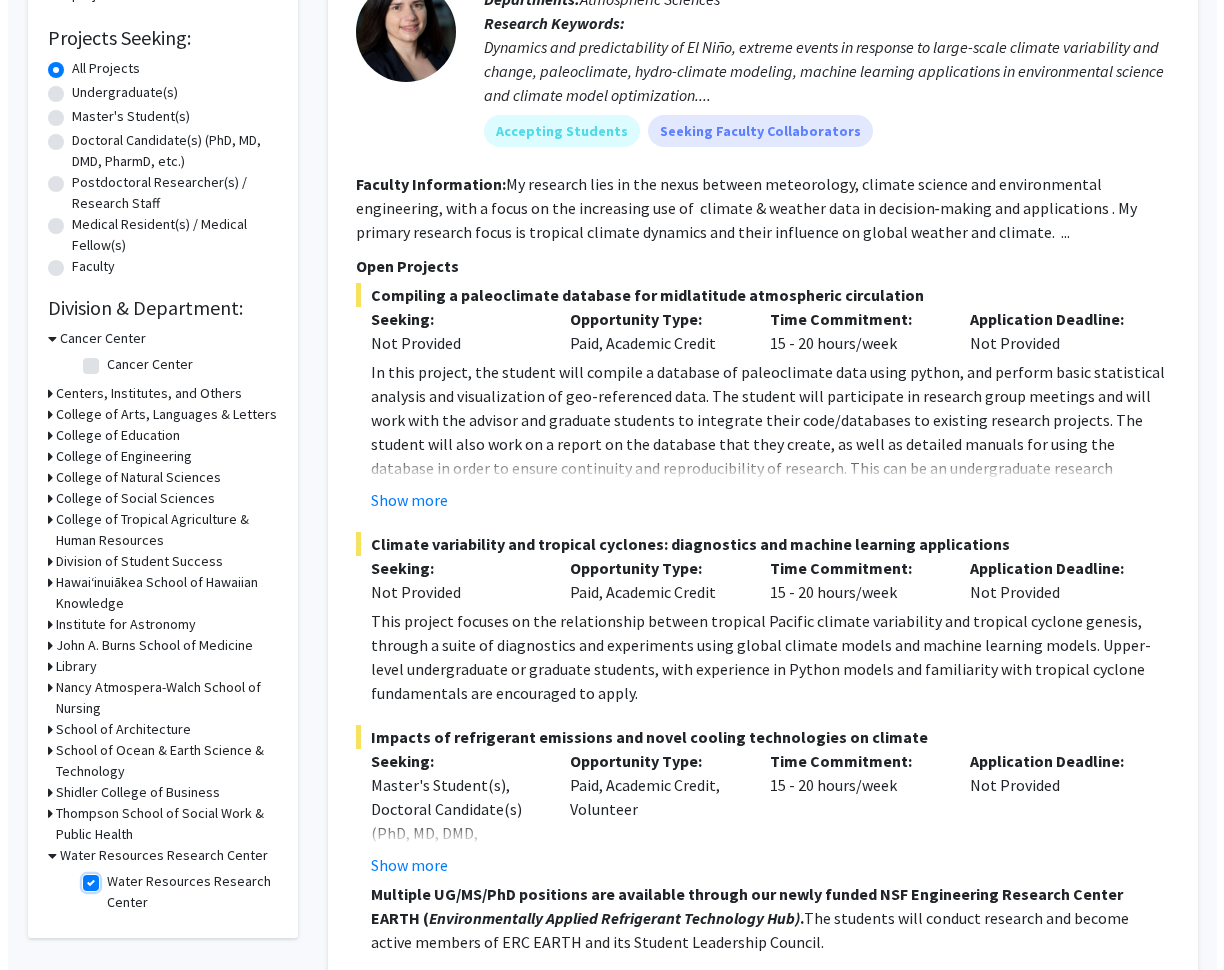 scroll, scrollTop: 0, scrollLeft: 0, axis: both 